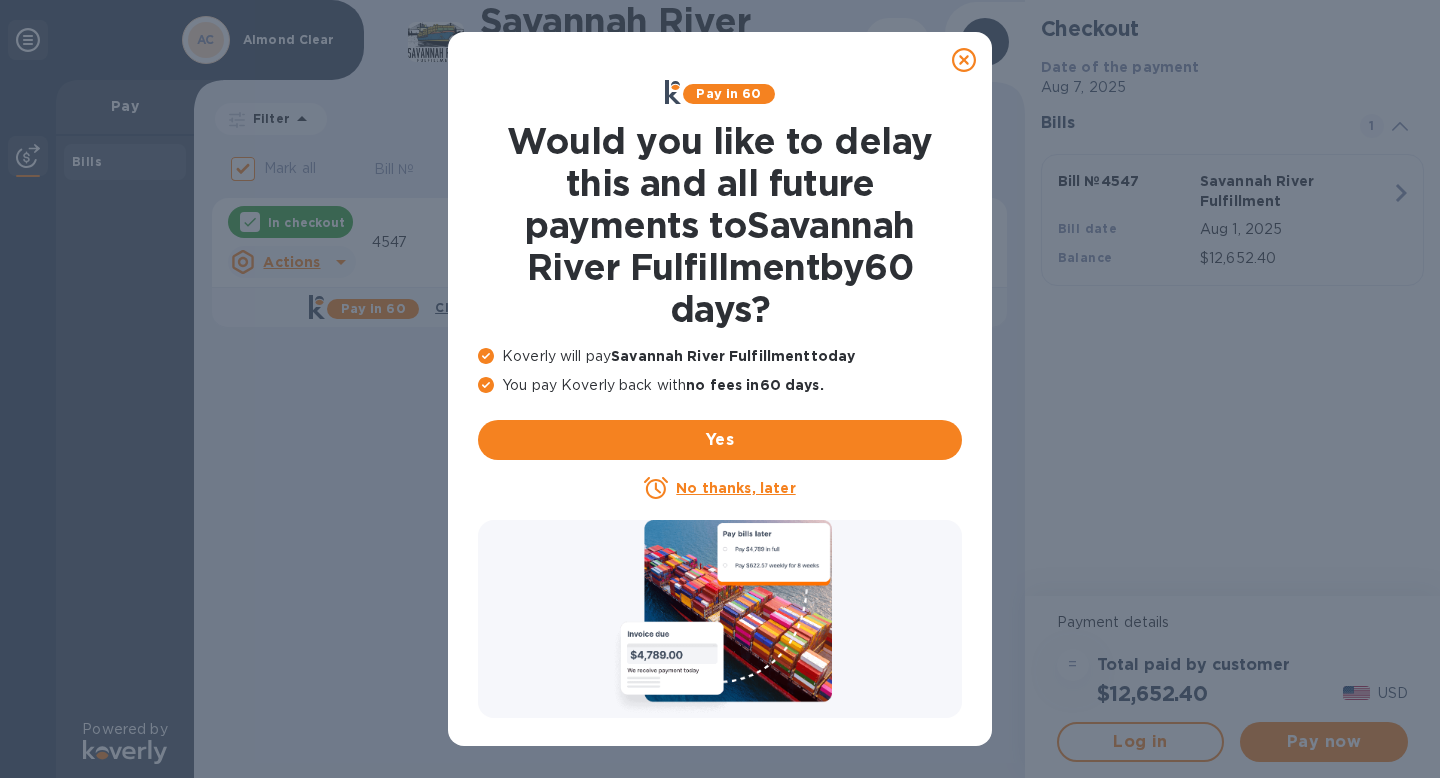 scroll, scrollTop: 0, scrollLeft: 0, axis: both 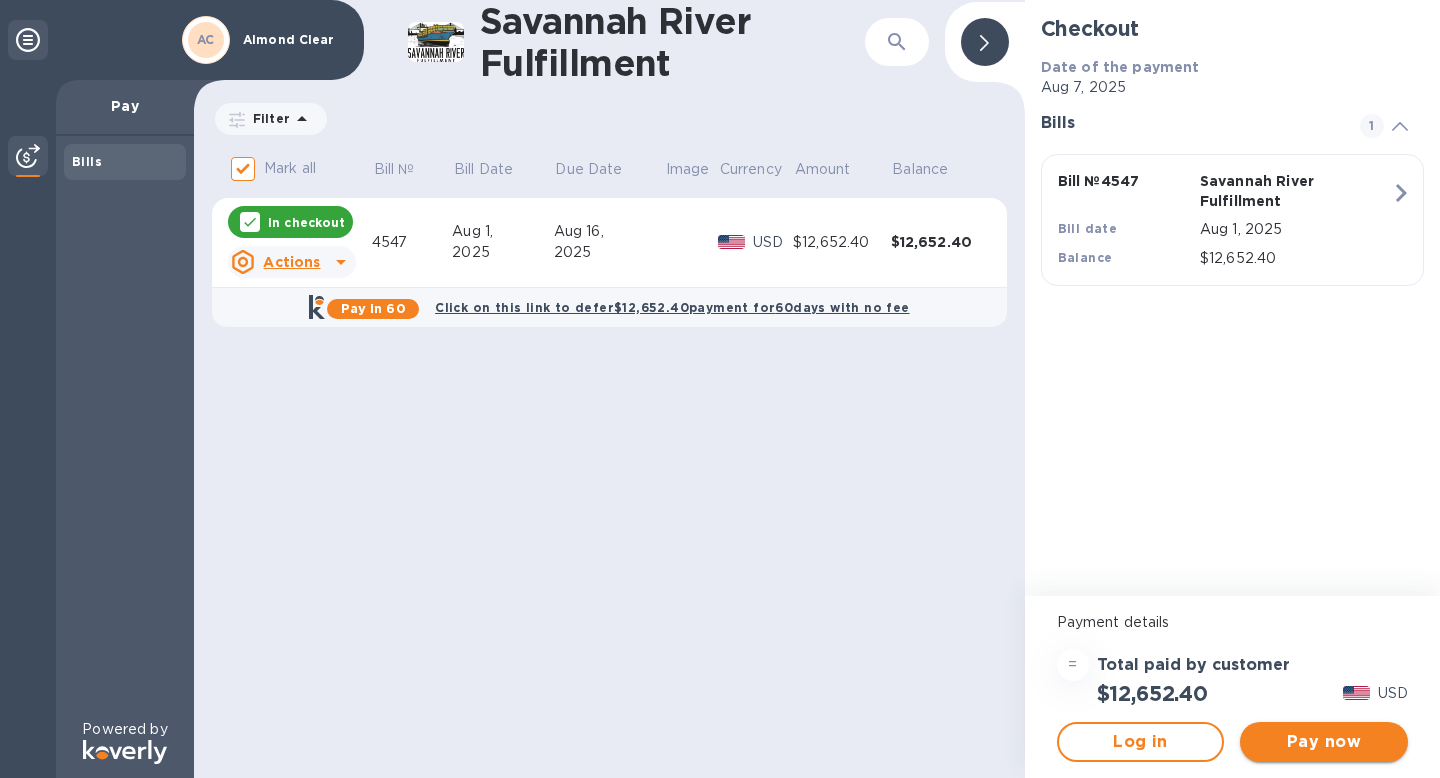 click on "Pay now" at bounding box center [1324, 742] 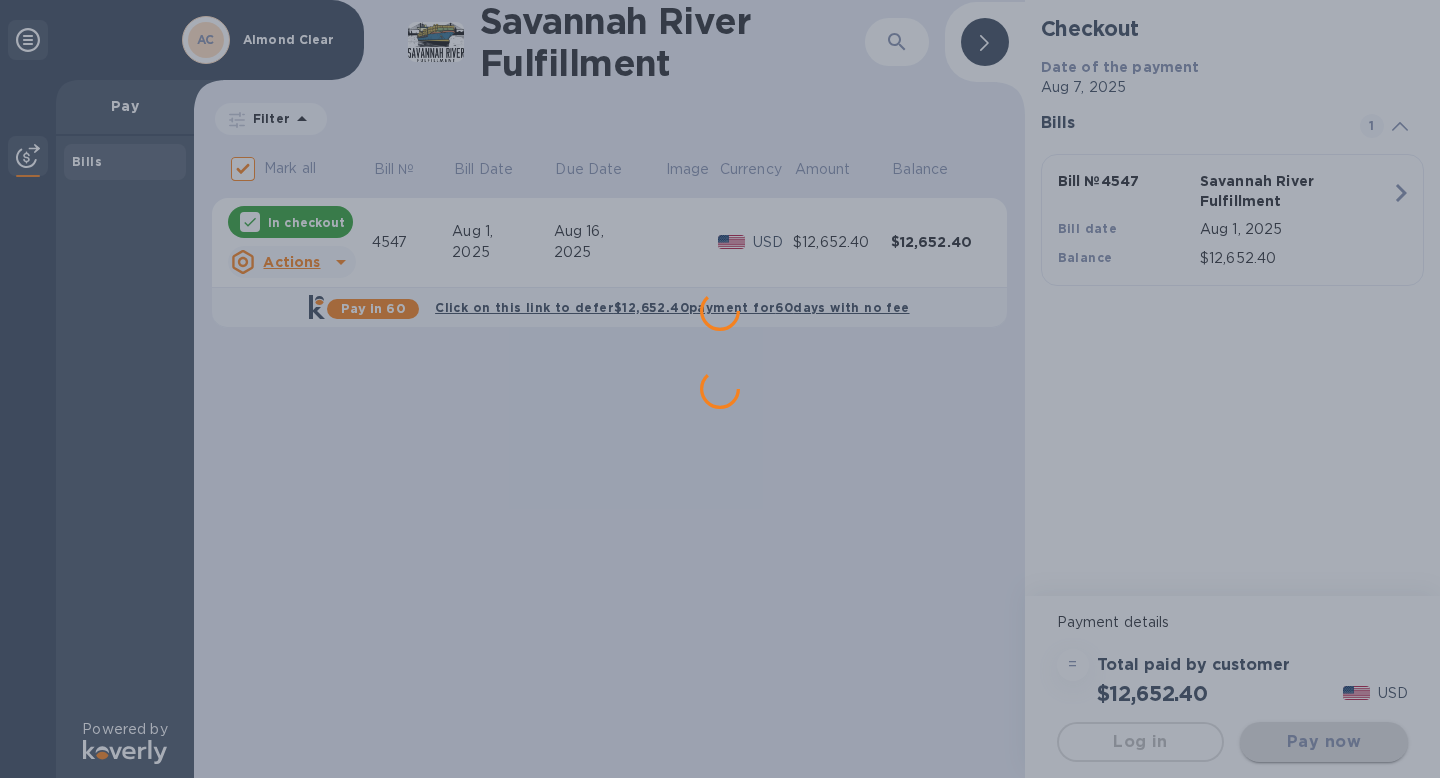 scroll, scrollTop: 0, scrollLeft: 0, axis: both 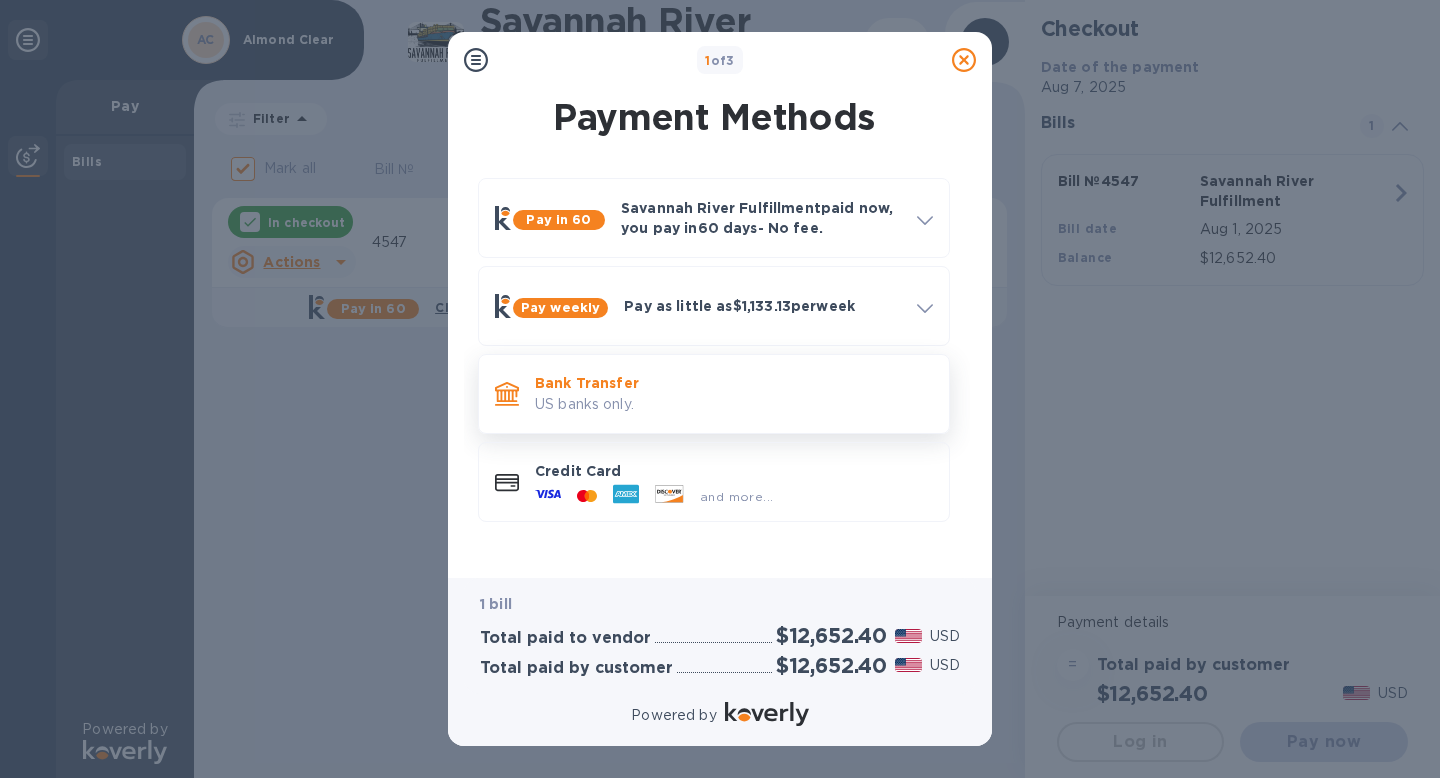 click on "US banks only." at bounding box center (734, 404) 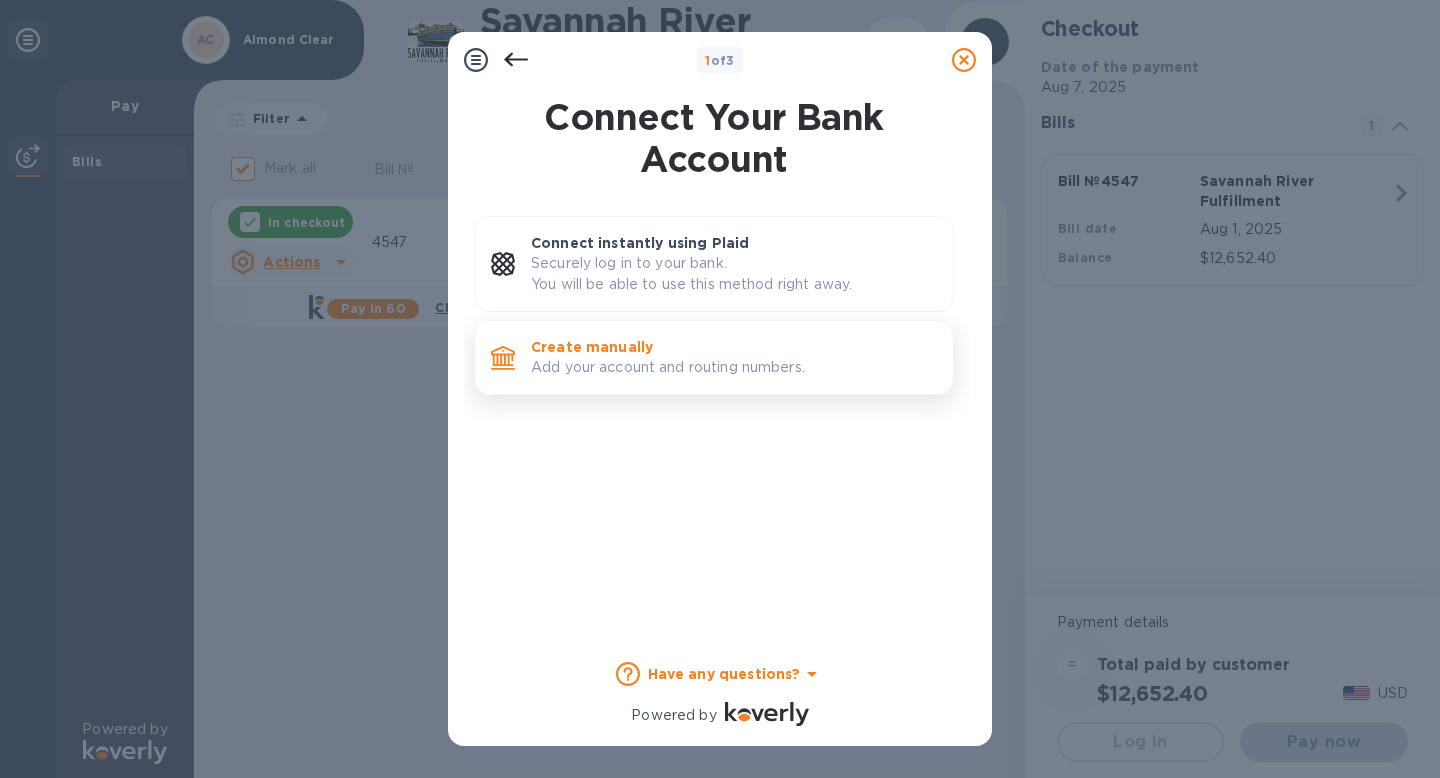click on "Create manually Add your account and routing numbers." at bounding box center (714, 357) 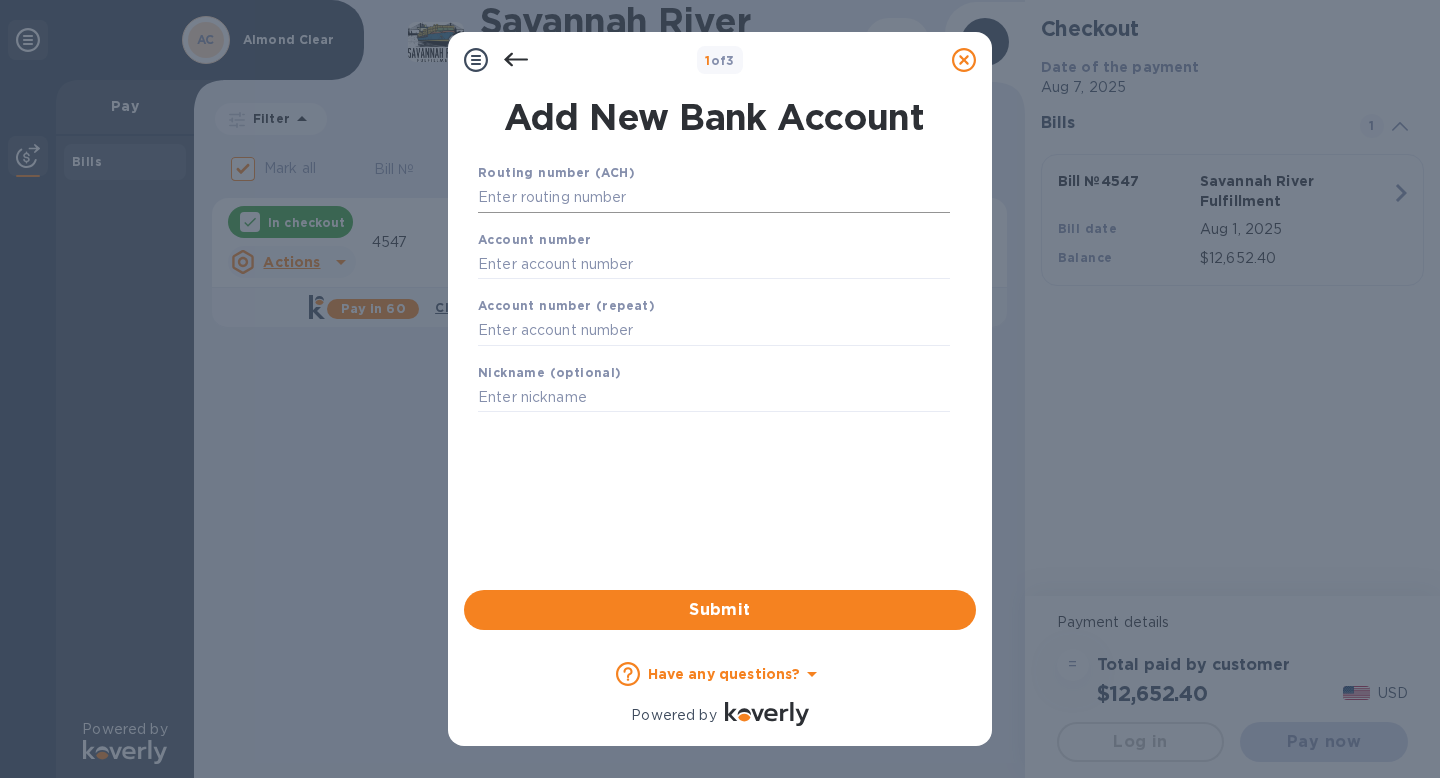 click at bounding box center (714, 198) 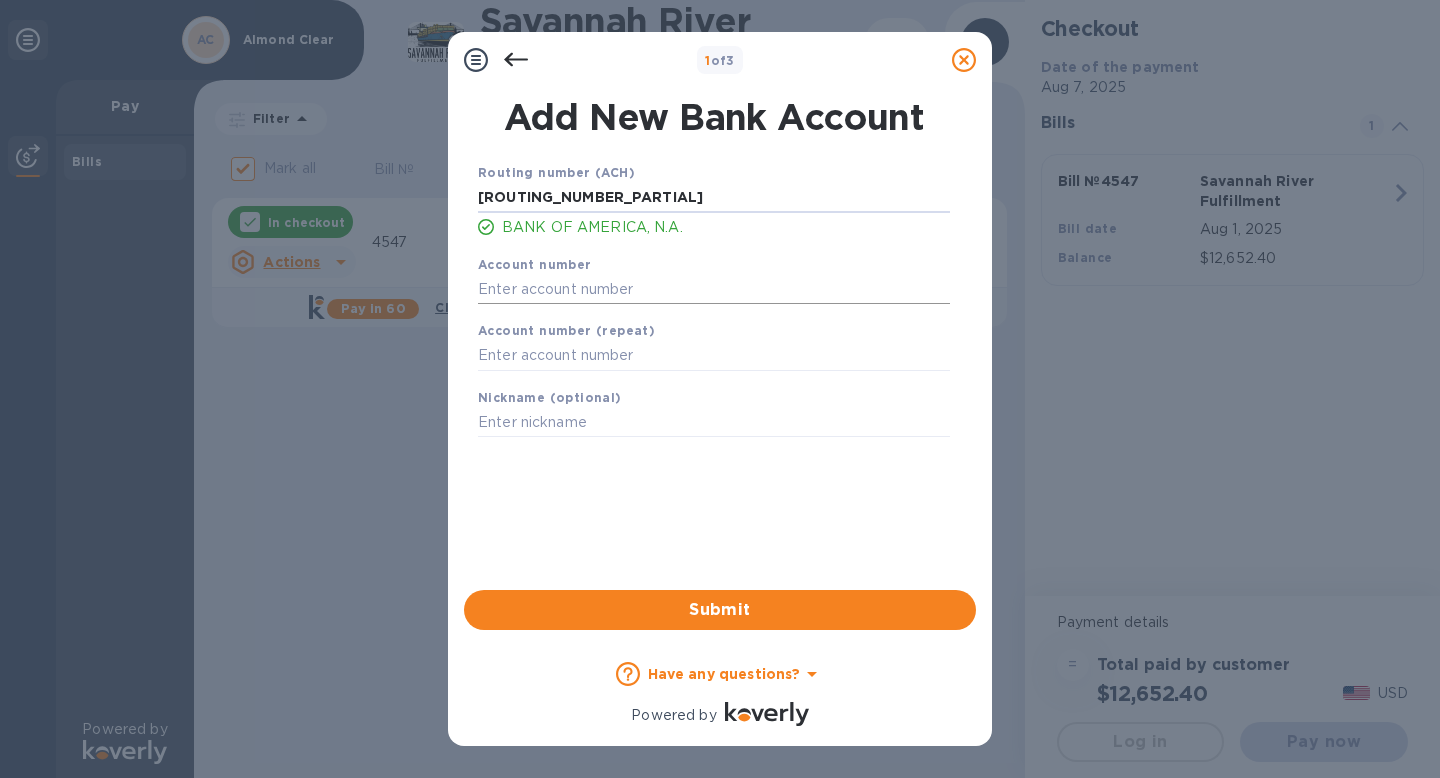 type on "[ROUTING_NUMBER_PARTIAL]" 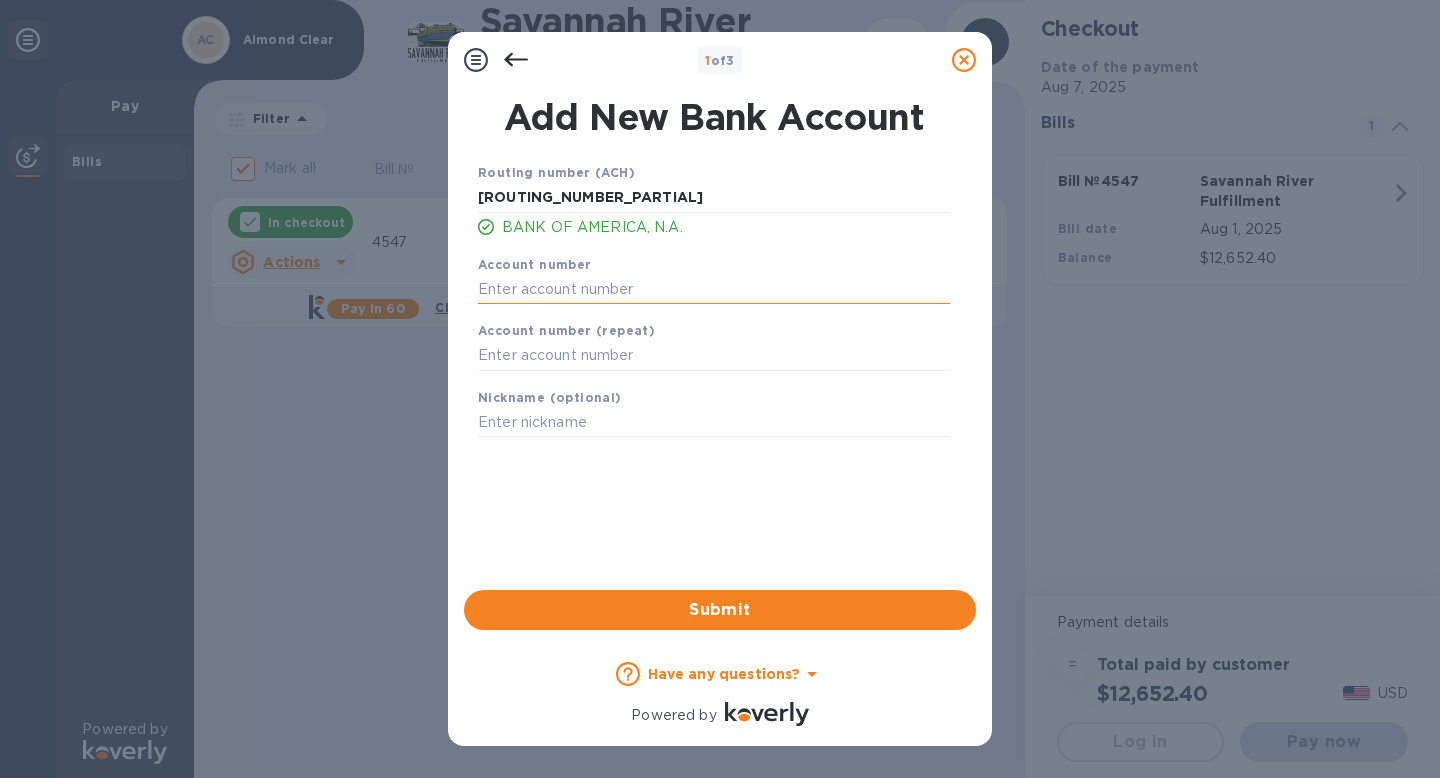 click at bounding box center [714, 289] 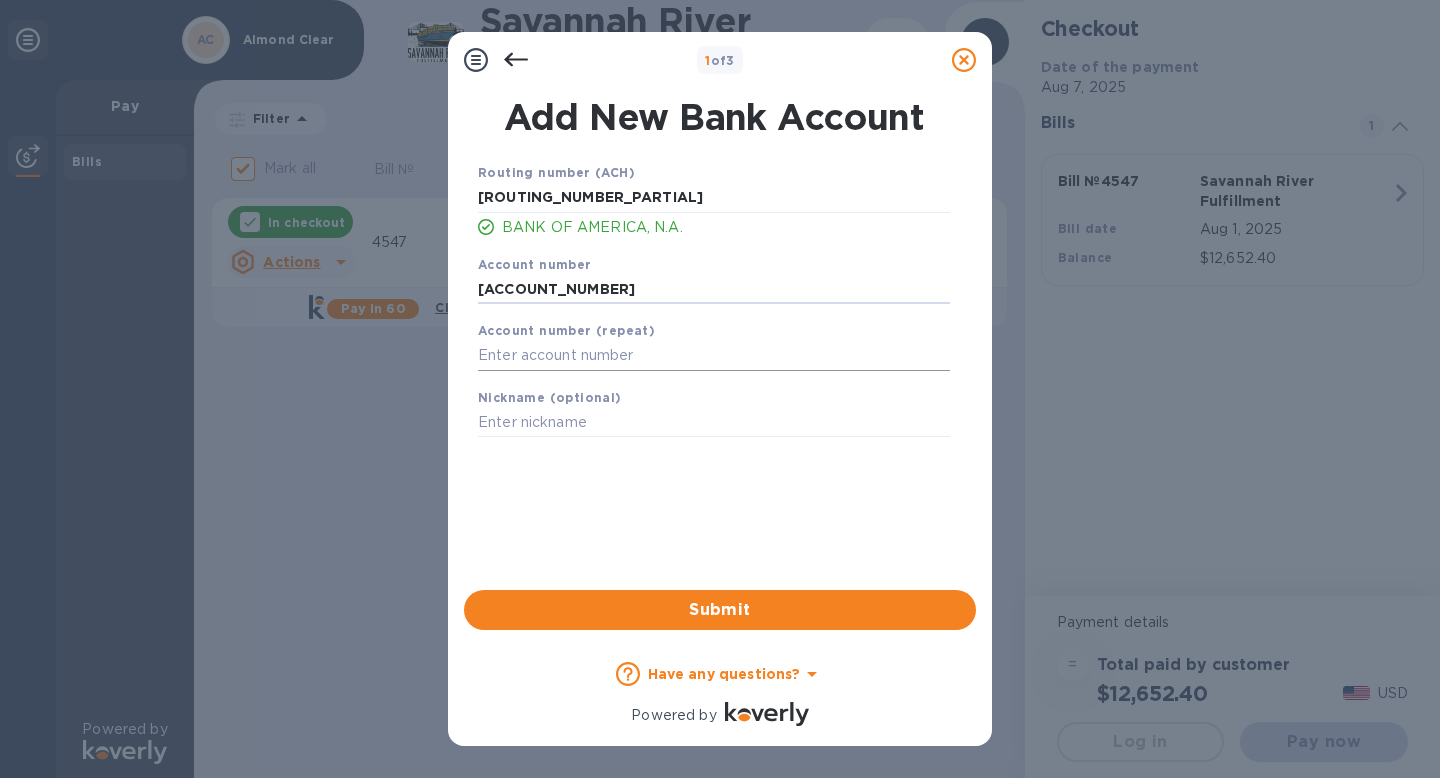 type on "[ACCOUNT_NUMBER]" 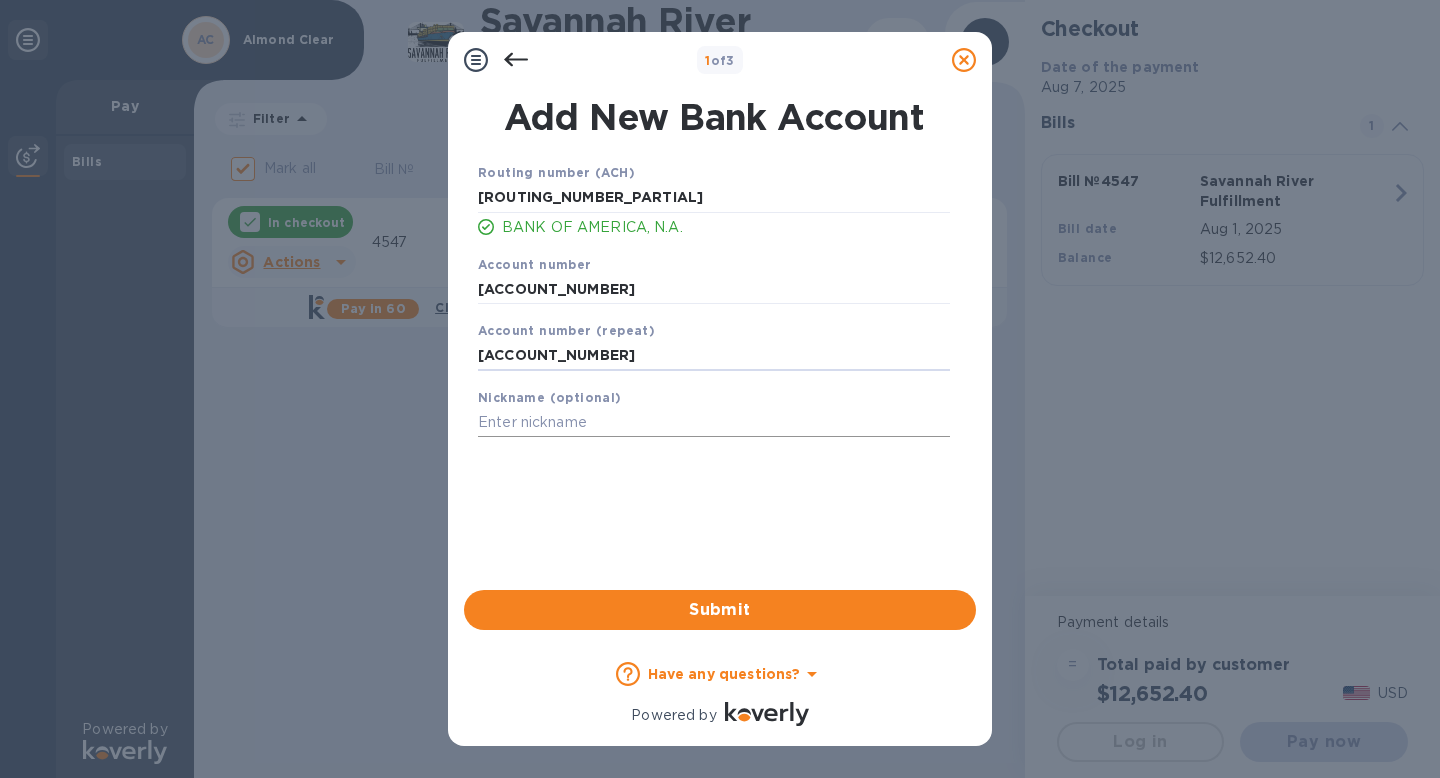 type on "[ACCOUNT_NUMBER]" 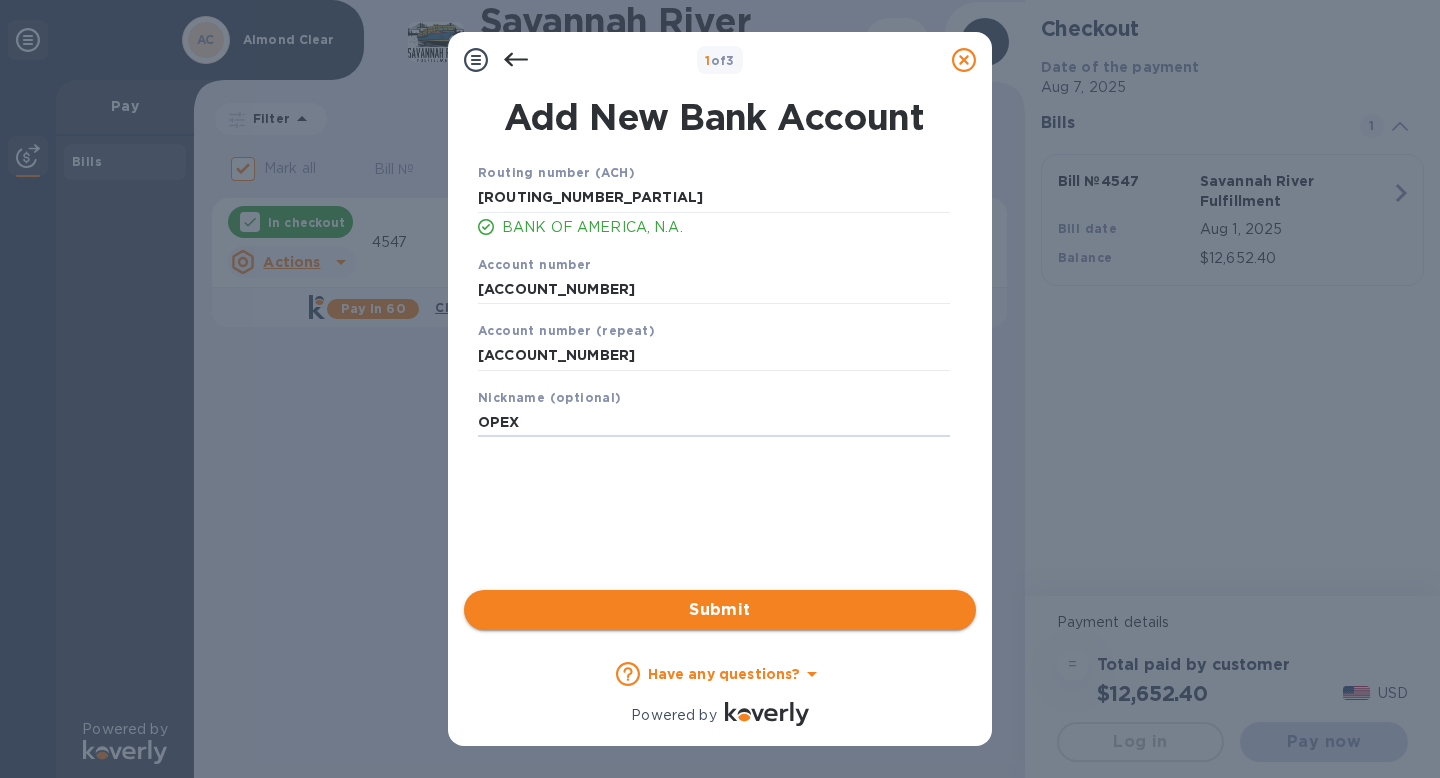 type on "OPEX" 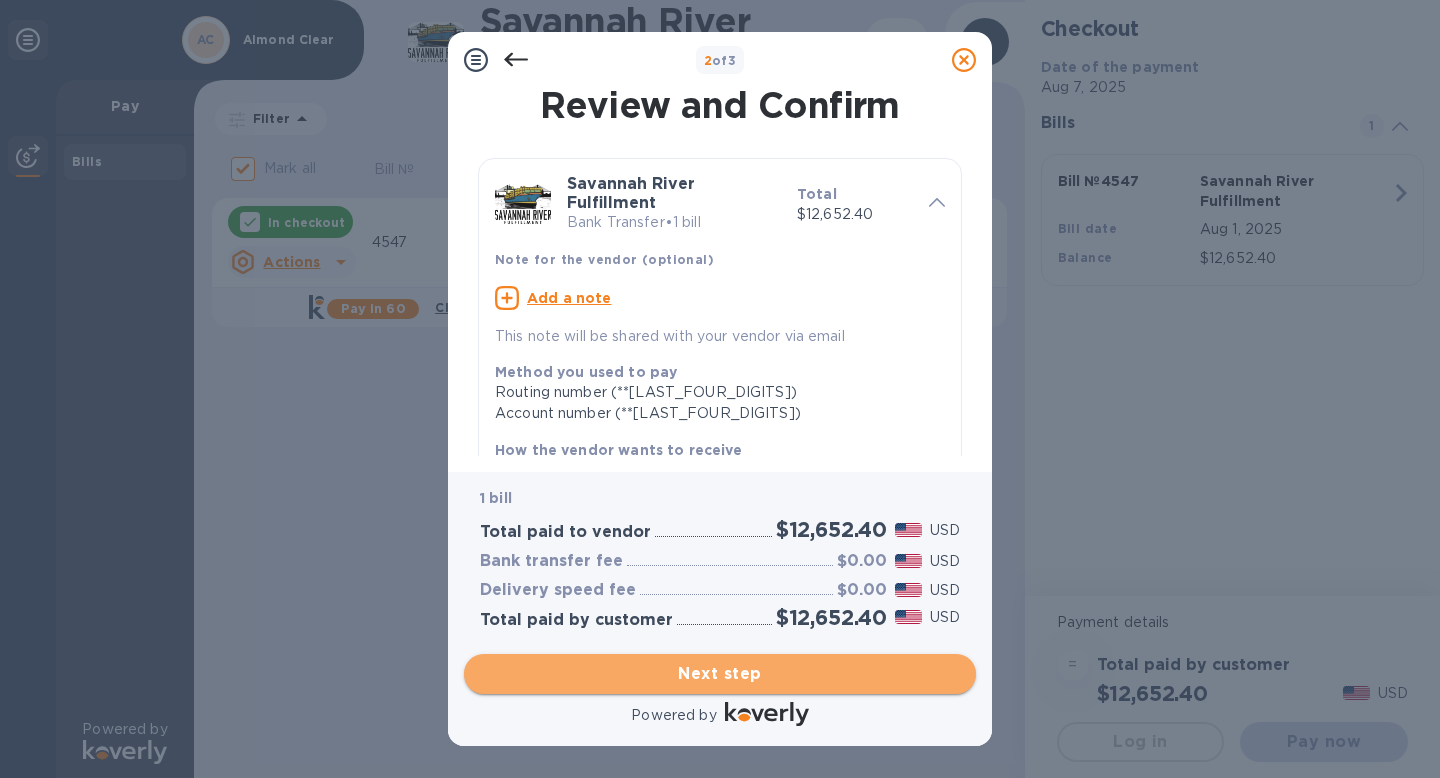click on "Next step" at bounding box center (720, 674) 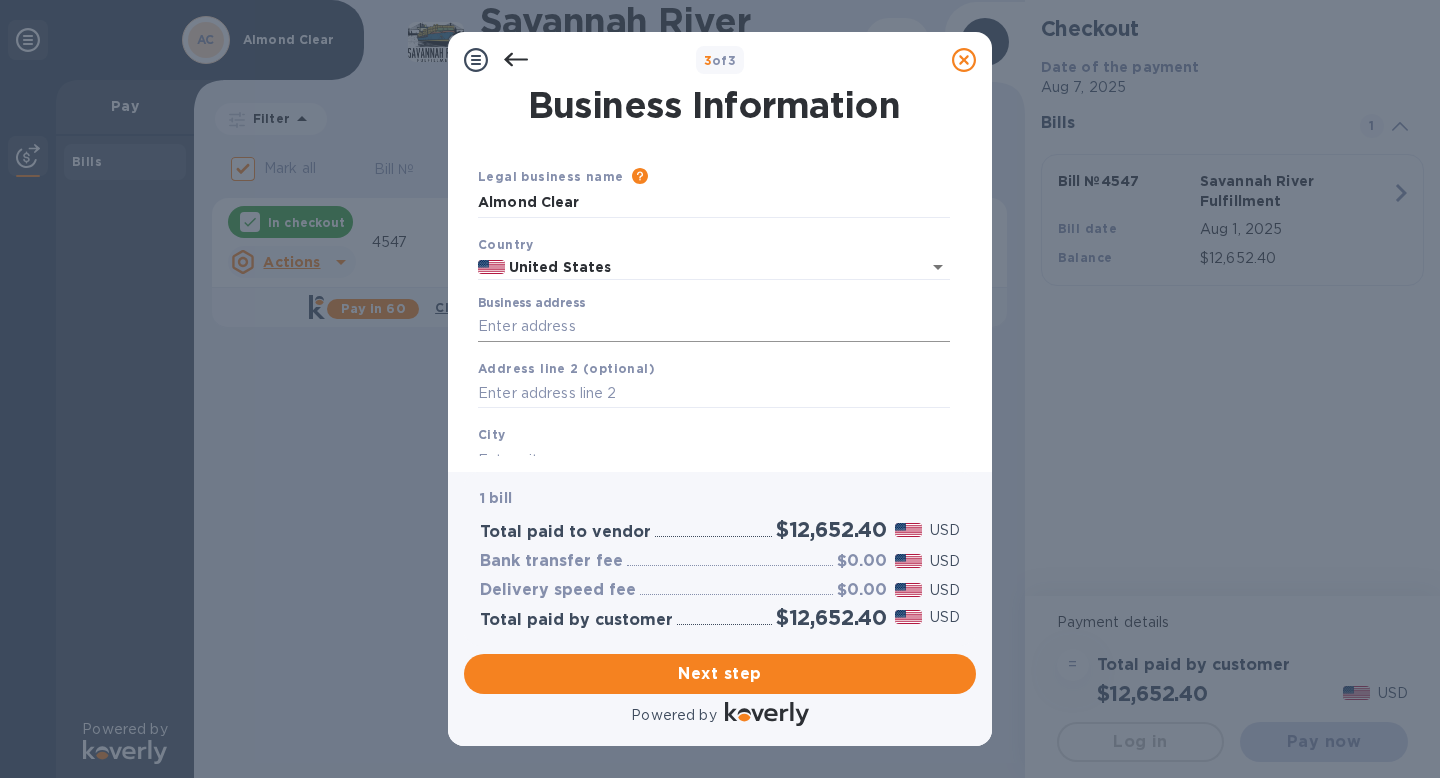 click on "Business address" at bounding box center [714, 327] 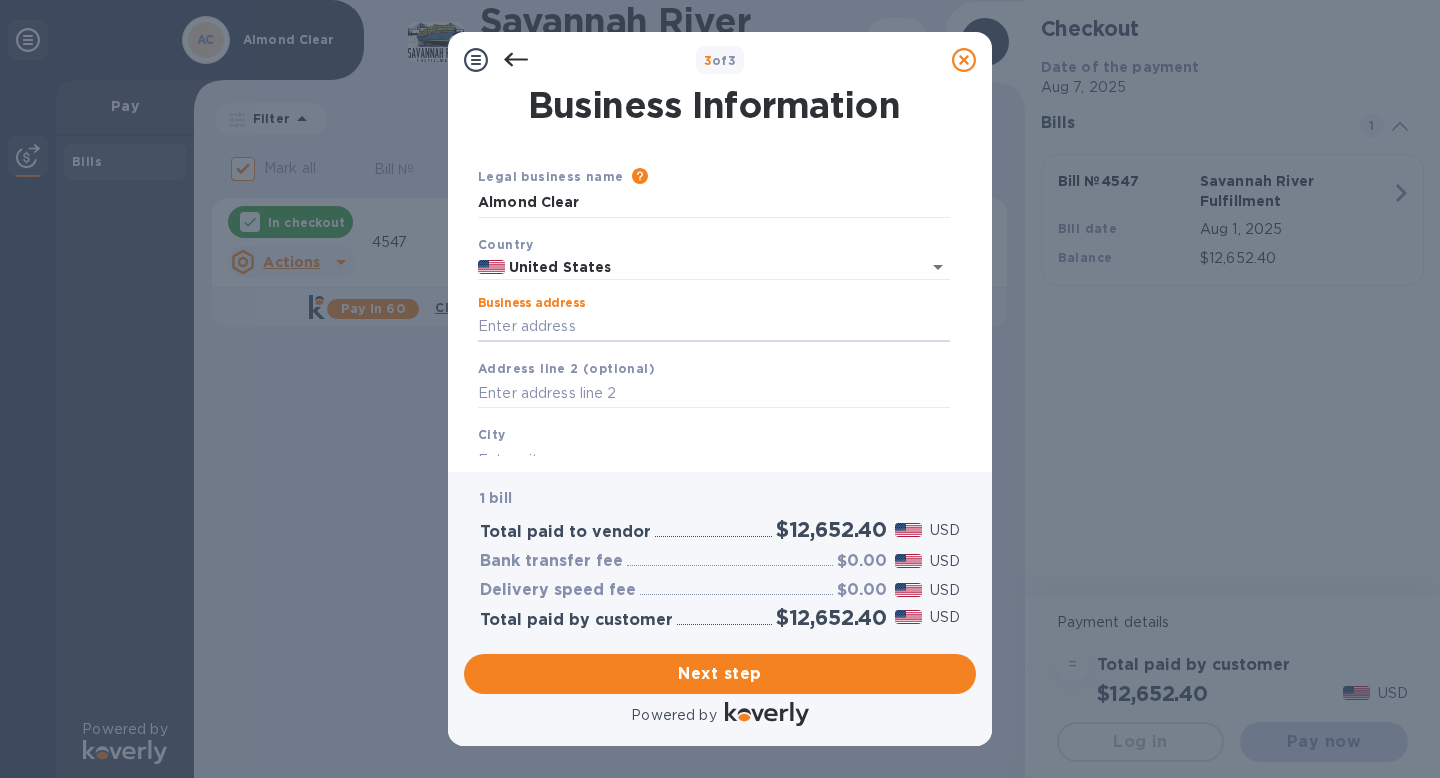 type on "[STREET]" 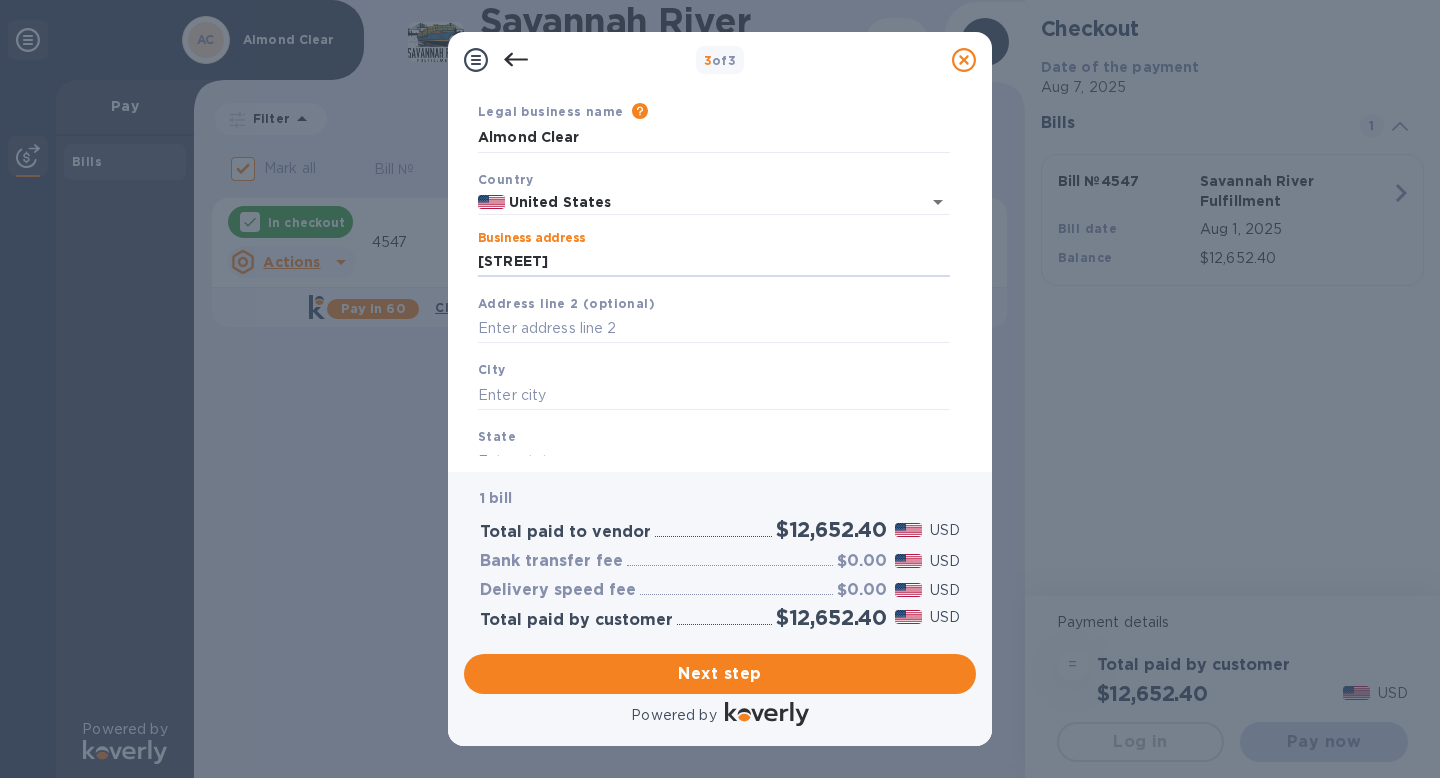 scroll, scrollTop: 164, scrollLeft: 0, axis: vertical 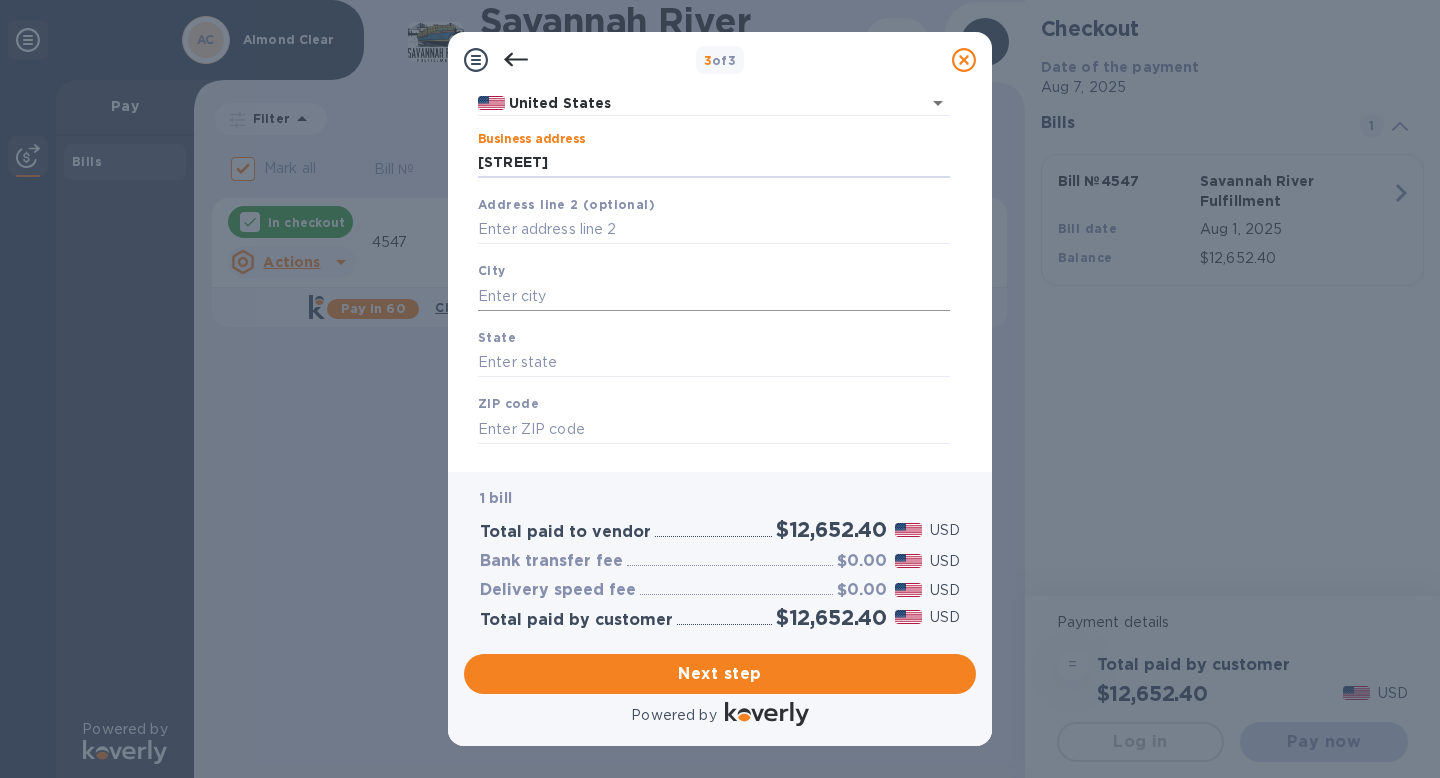 click at bounding box center [714, 296] 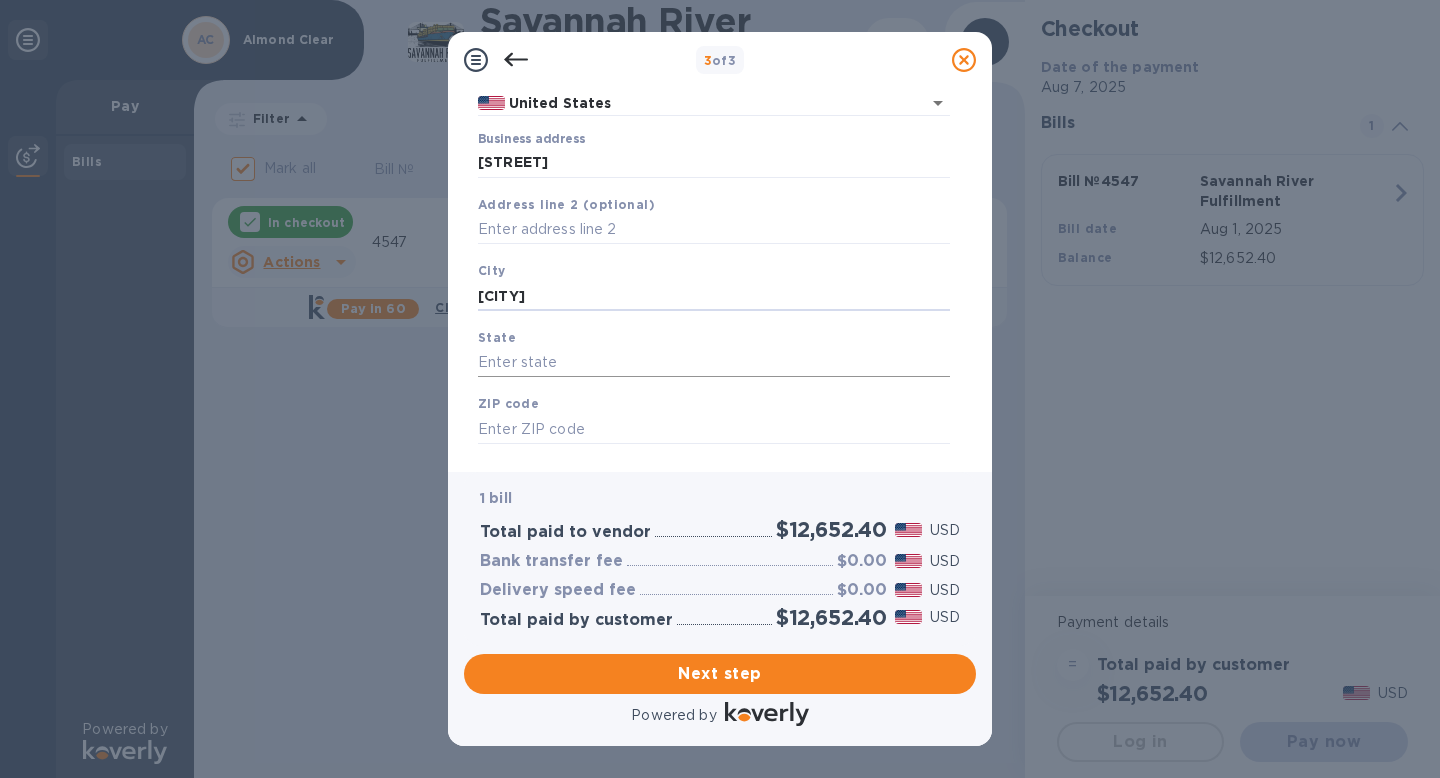 type on "[CITY]" 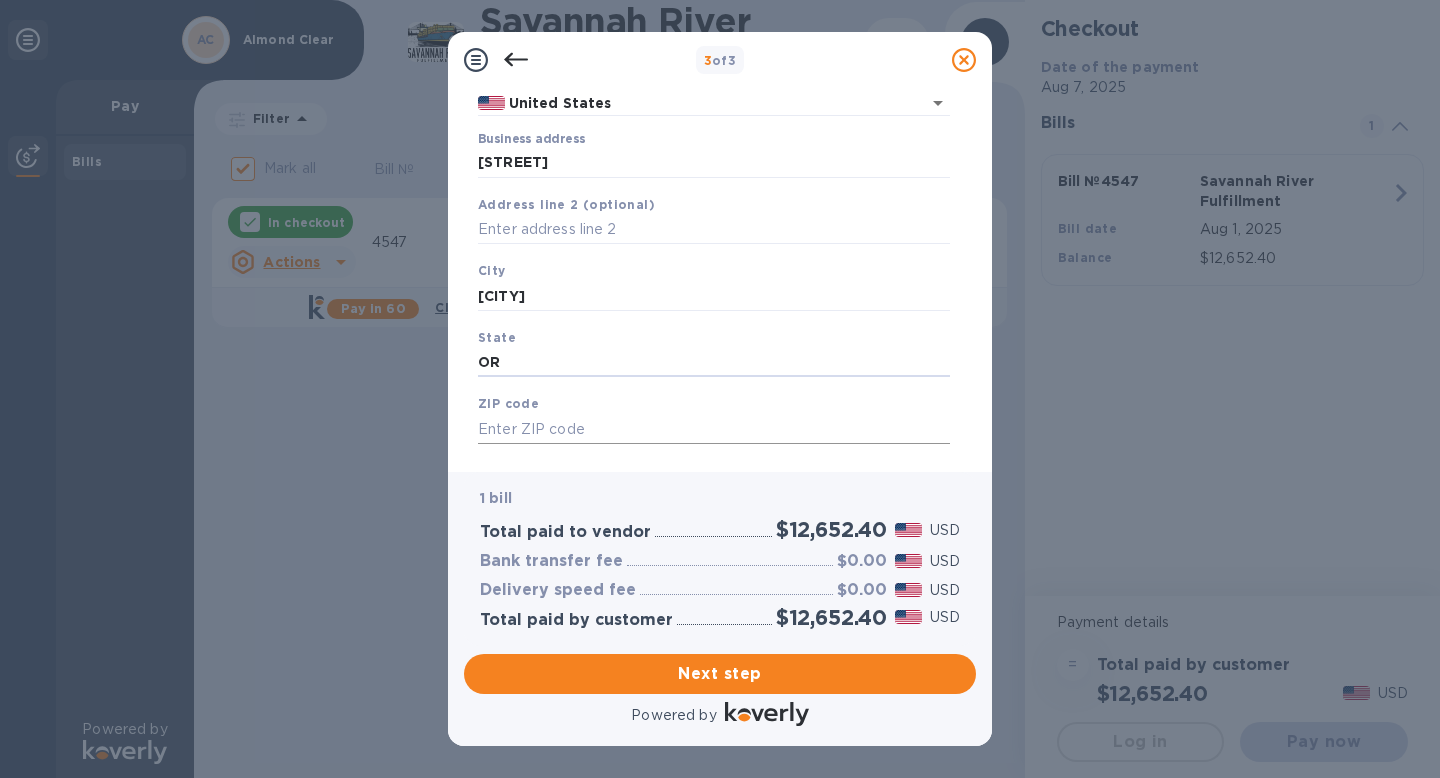 type on "OR" 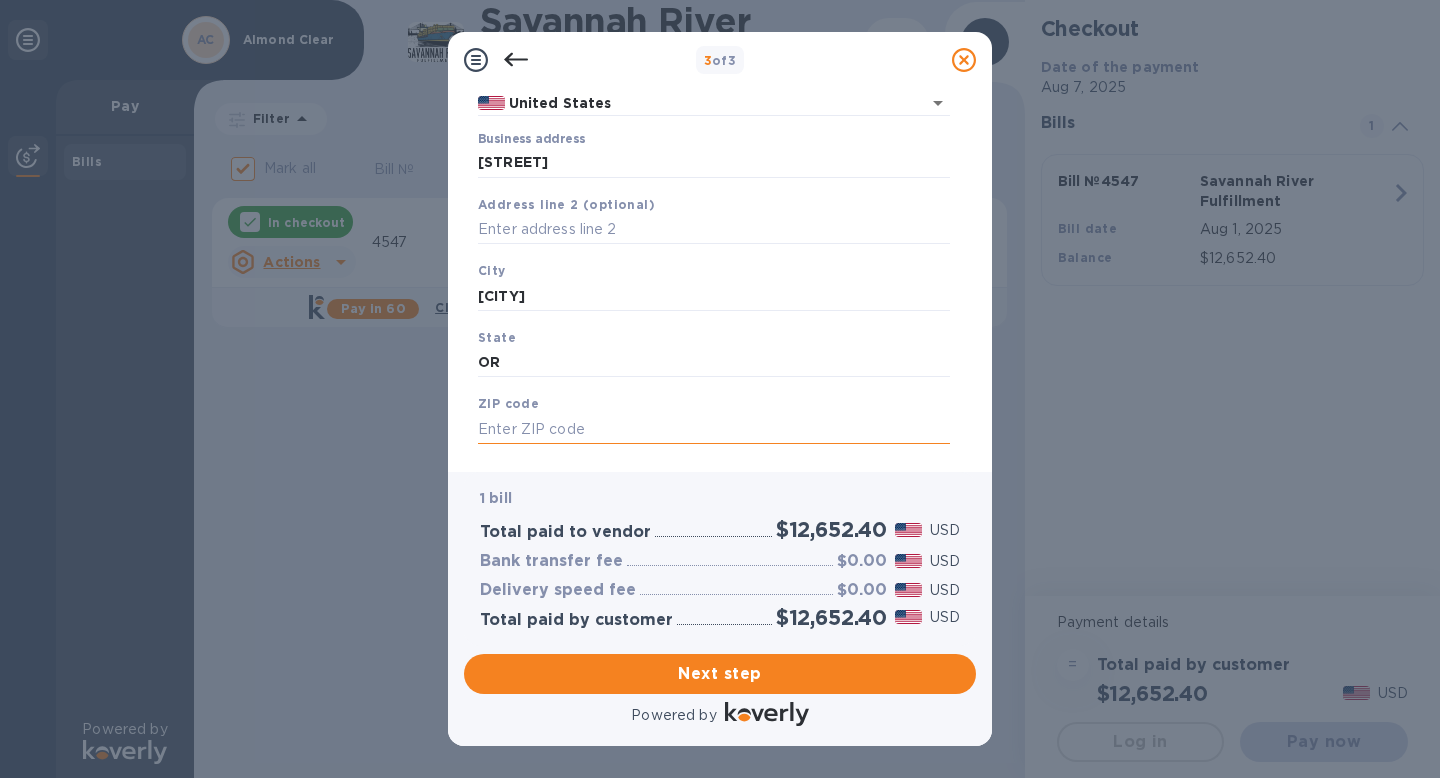 click at bounding box center (714, 429) 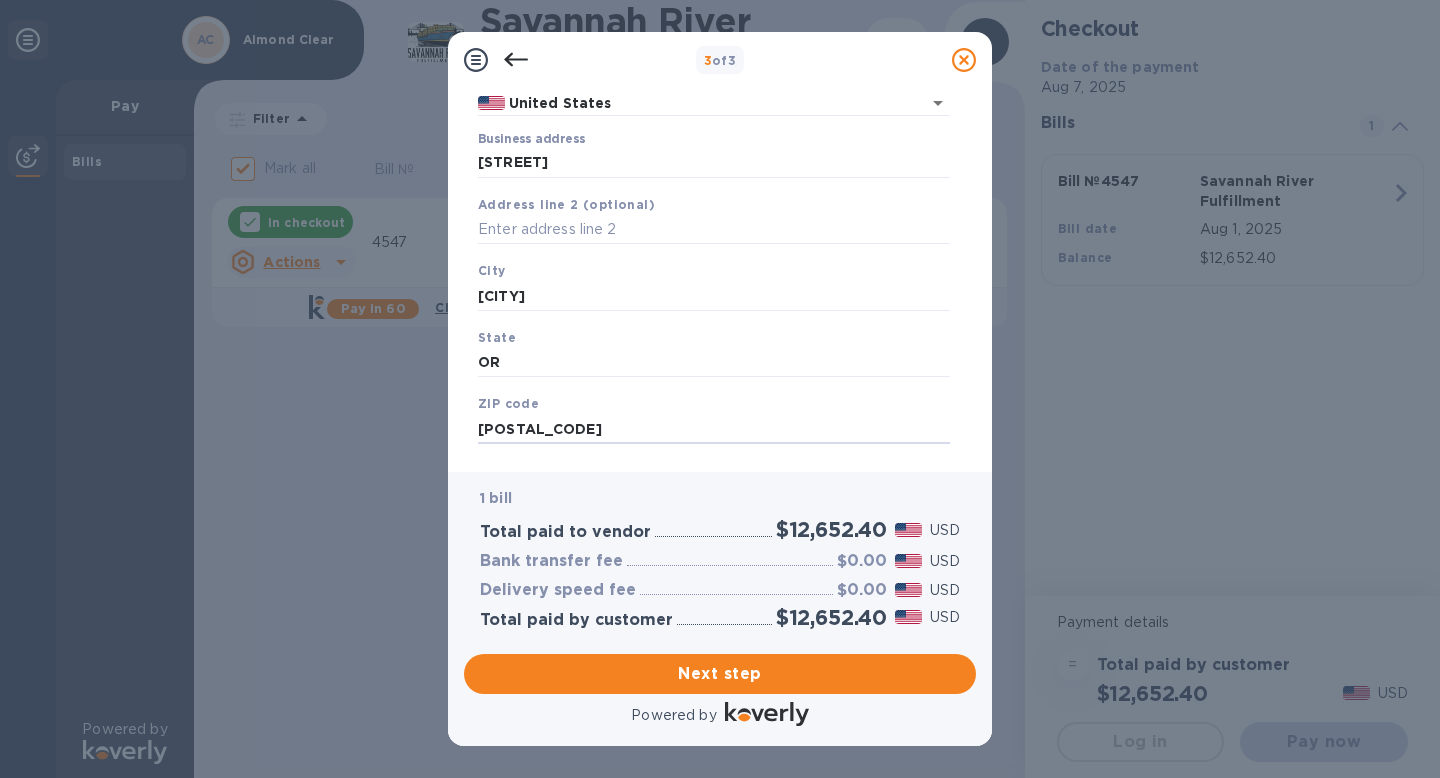 scroll, scrollTop: 202, scrollLeft: 0, axis: vertical 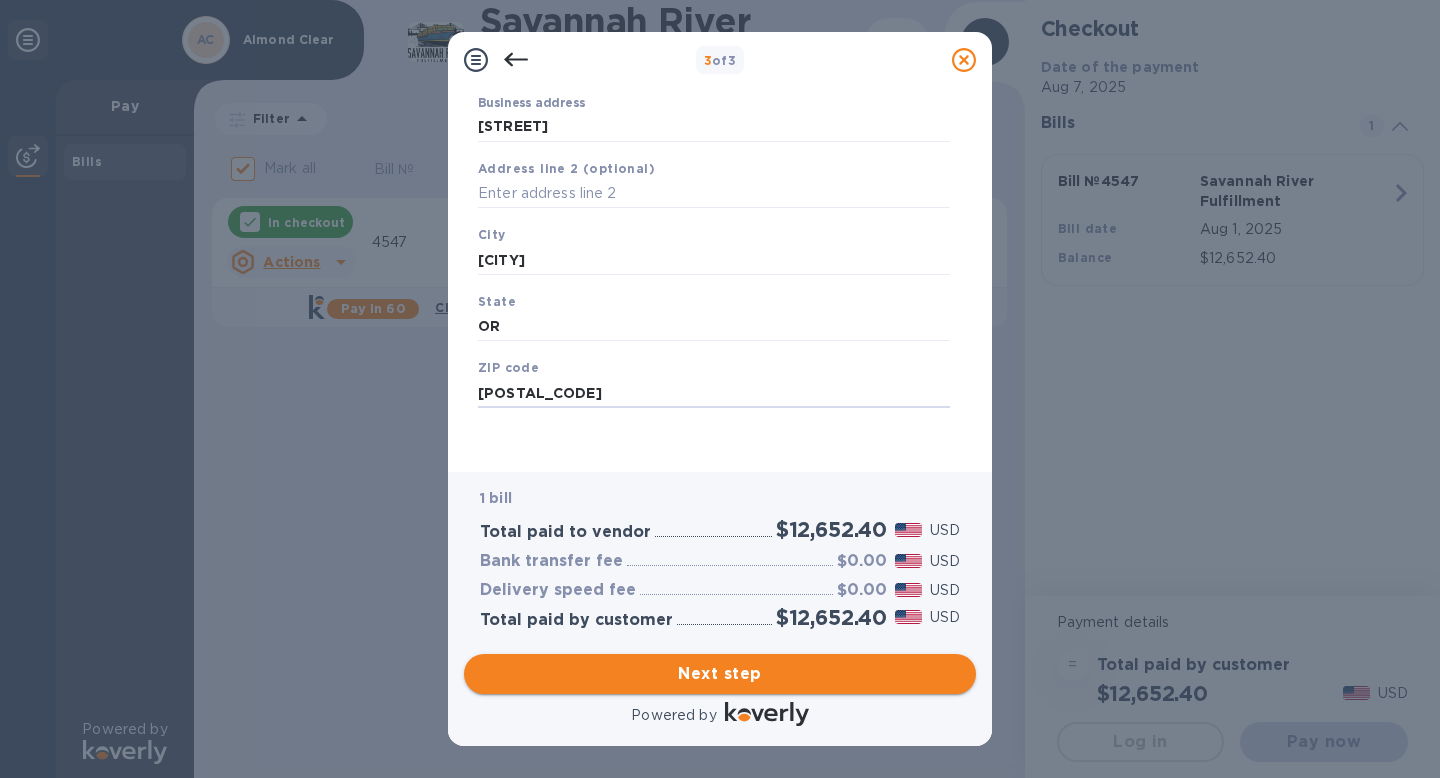 type on "[POSTAL_CODE]" 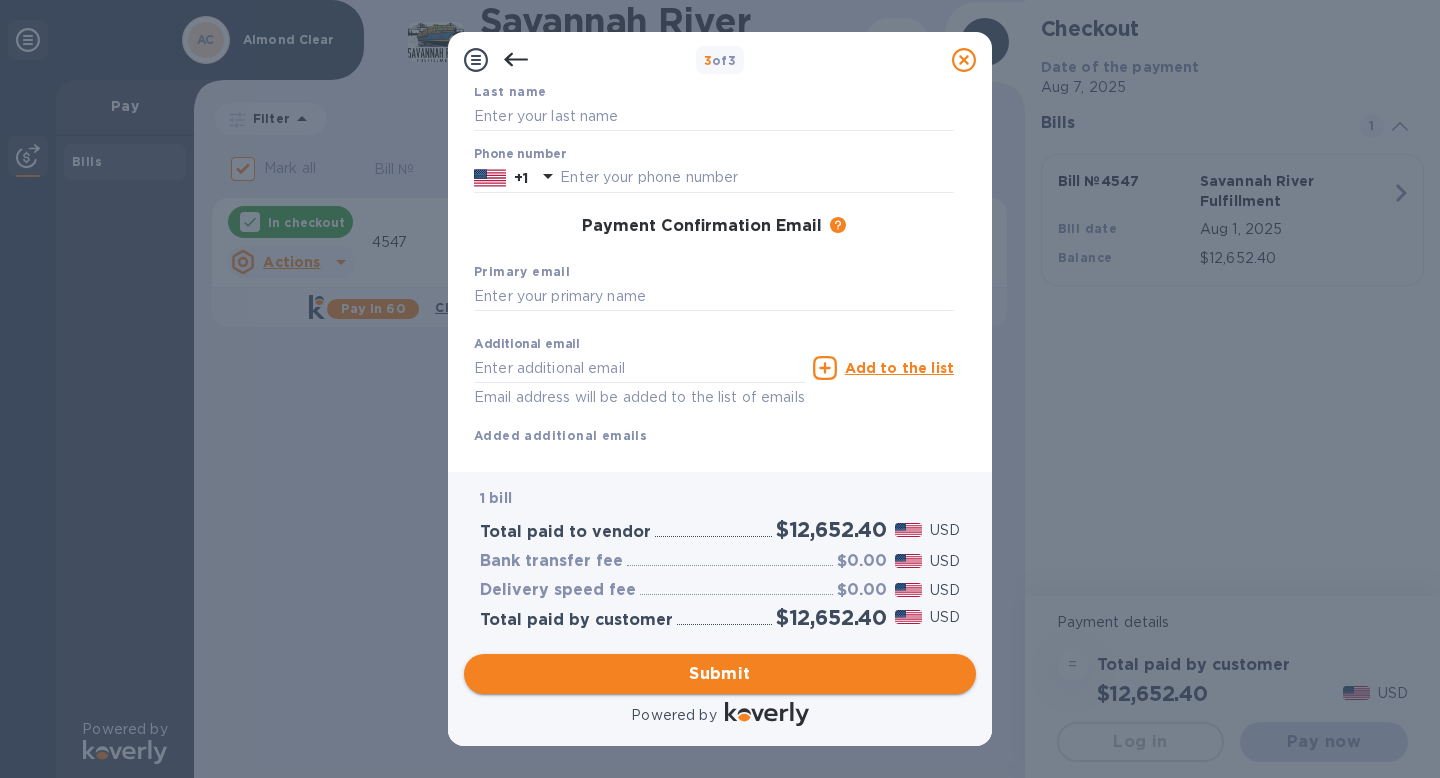 click on "Submit" at bounding box center (720, 674) 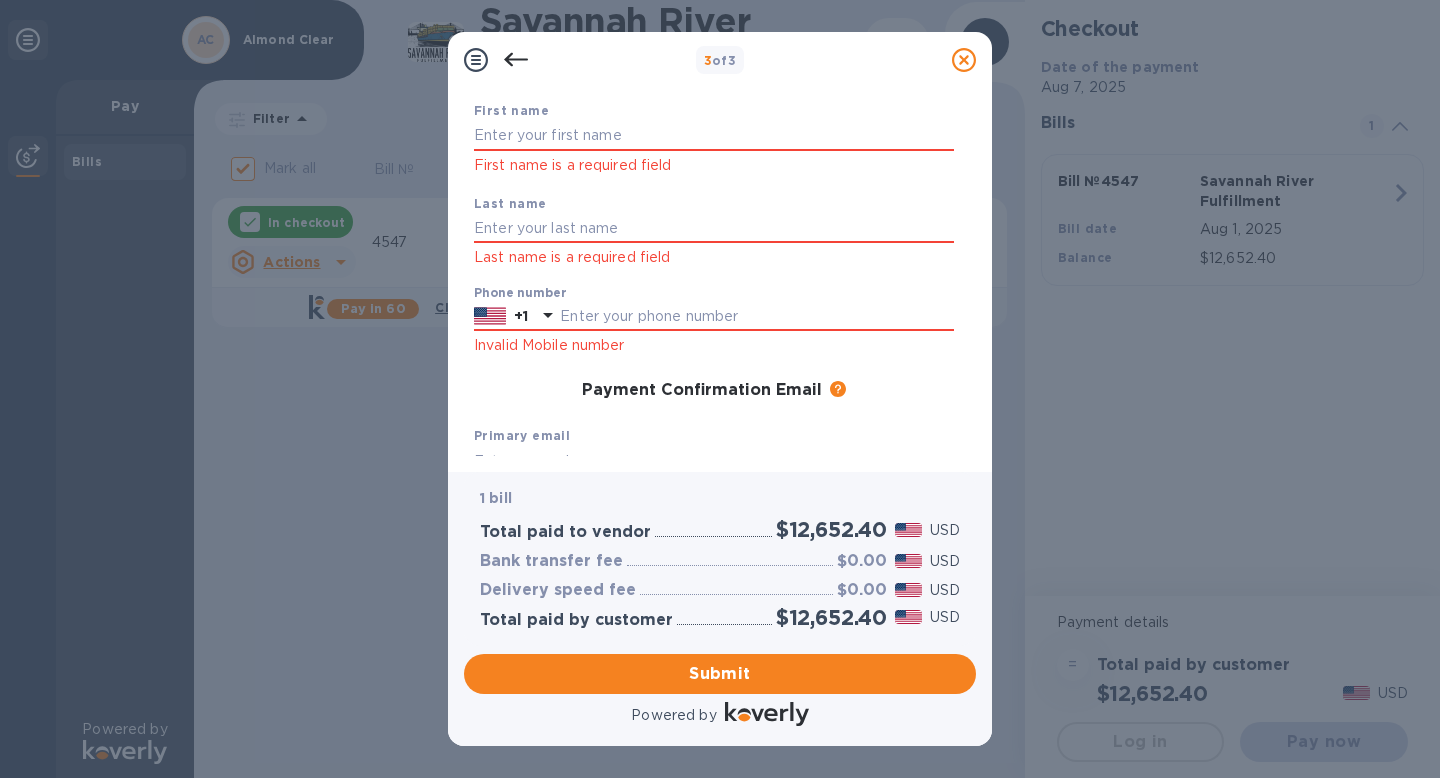 scroll, scrollTop: 16, scrollLeft: 0, axis: vertical 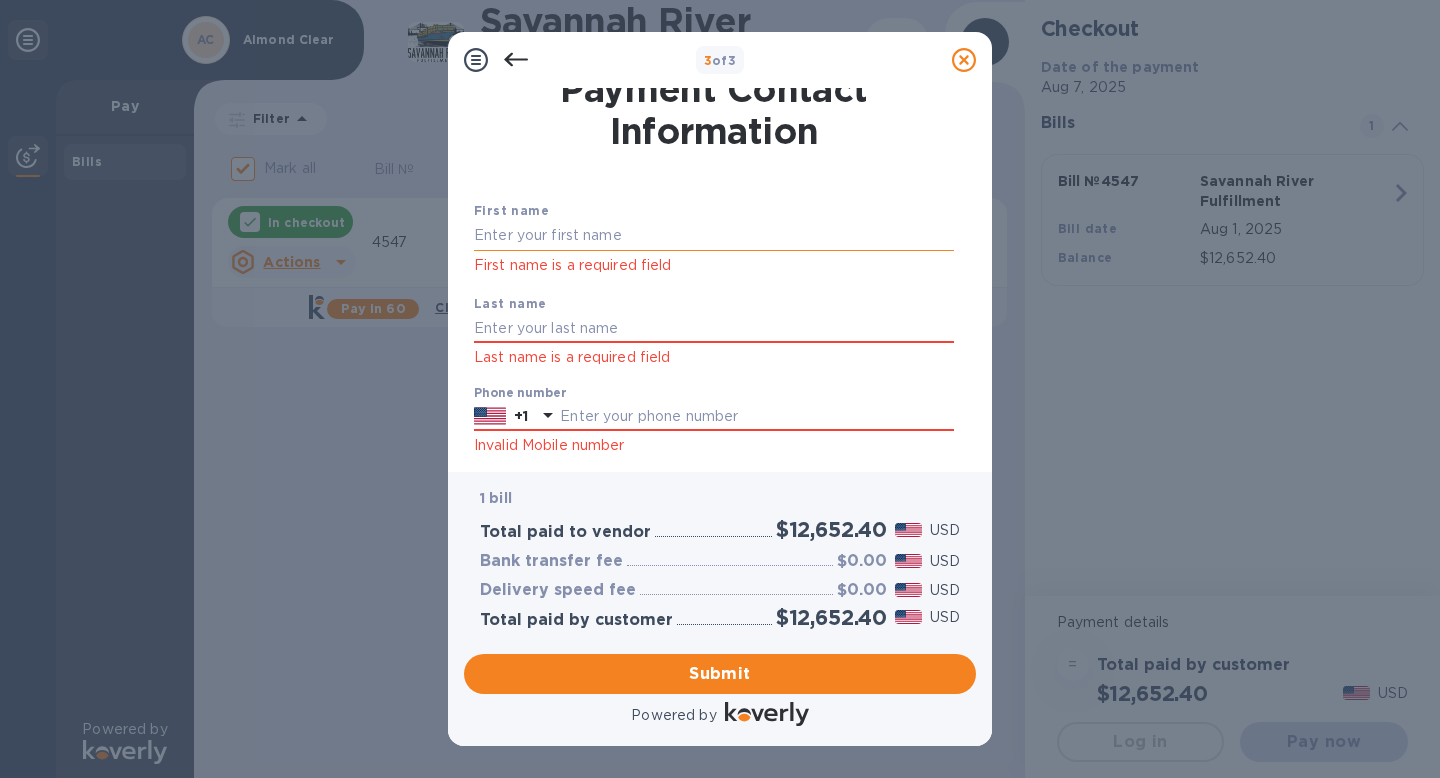 click at bounding box center (714, 236) 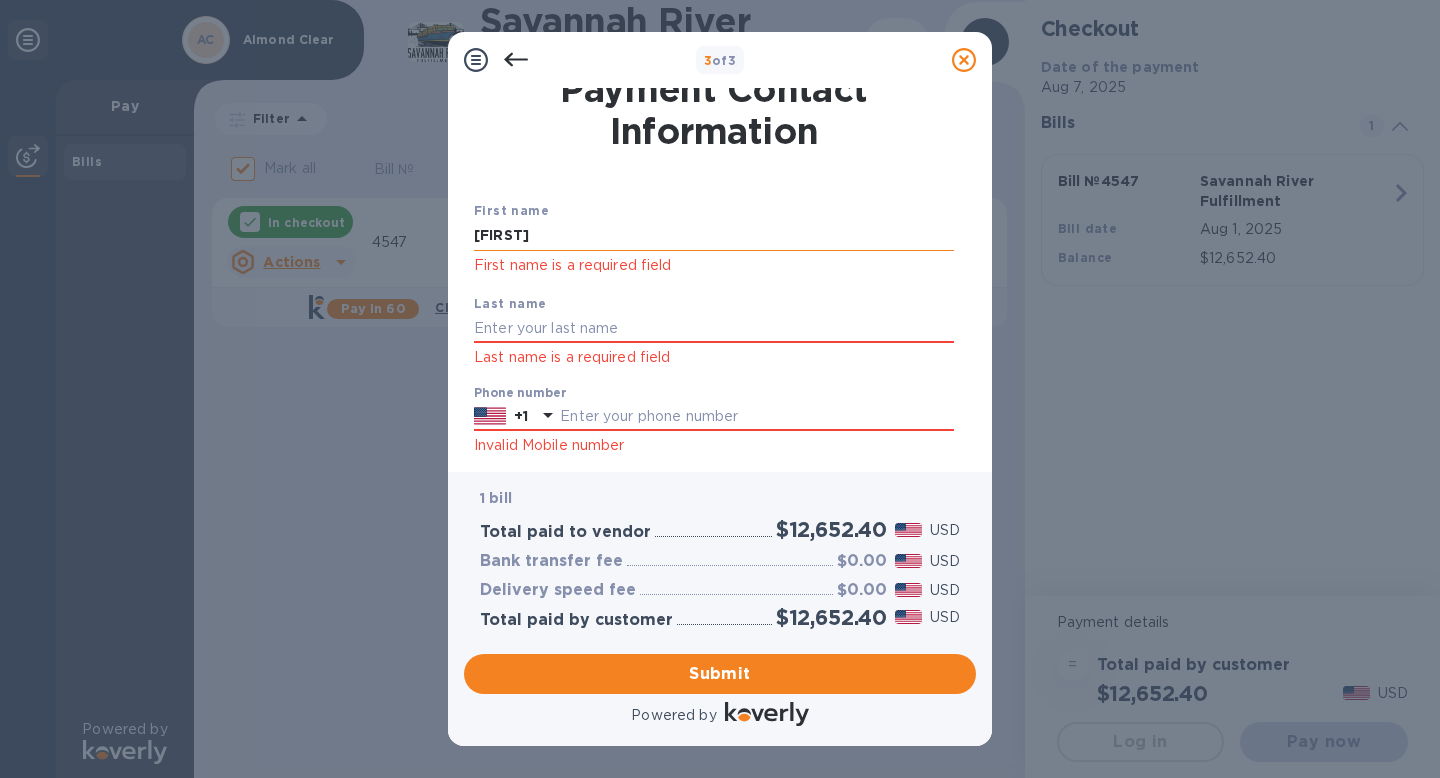 click on "[FIRST]" at bounding box center (714, 236) 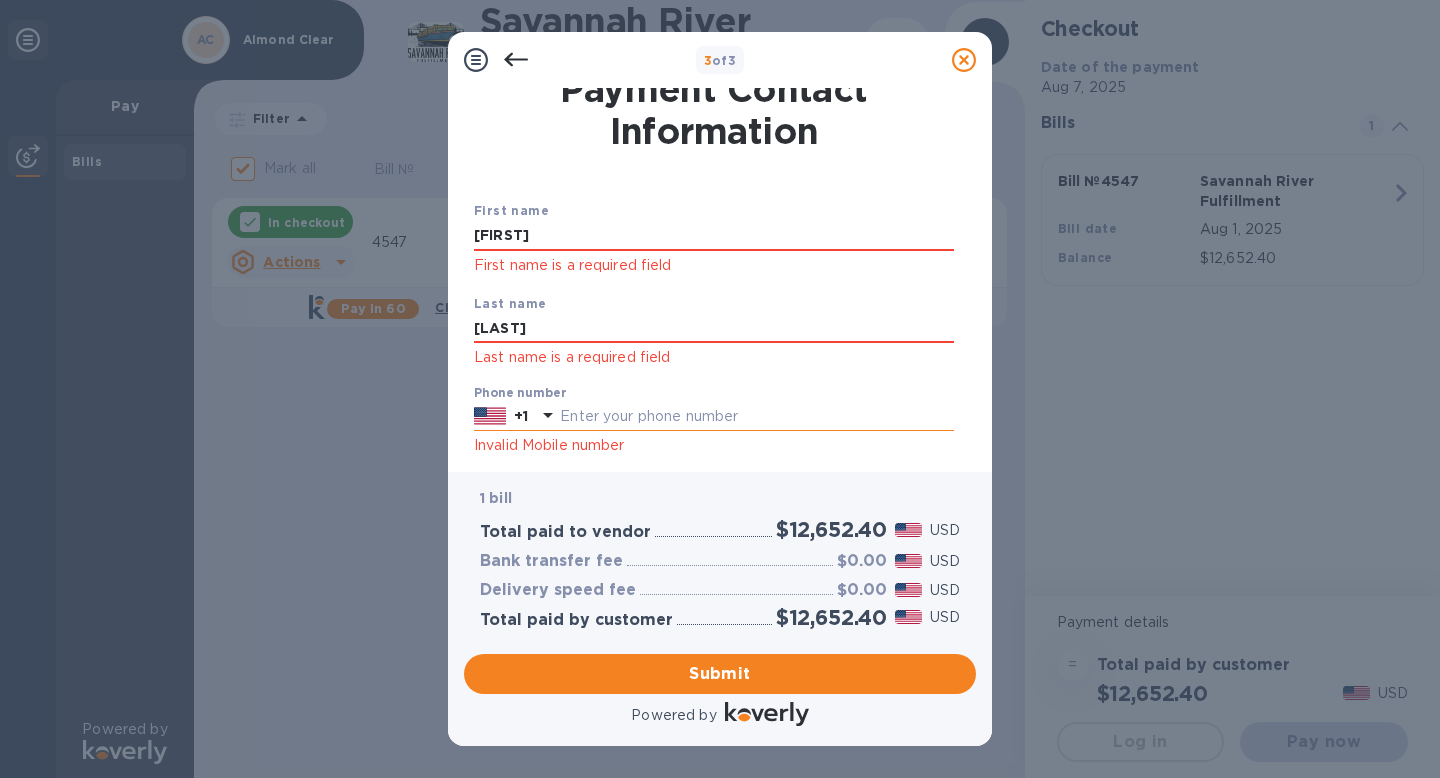 type on "[LAST]" 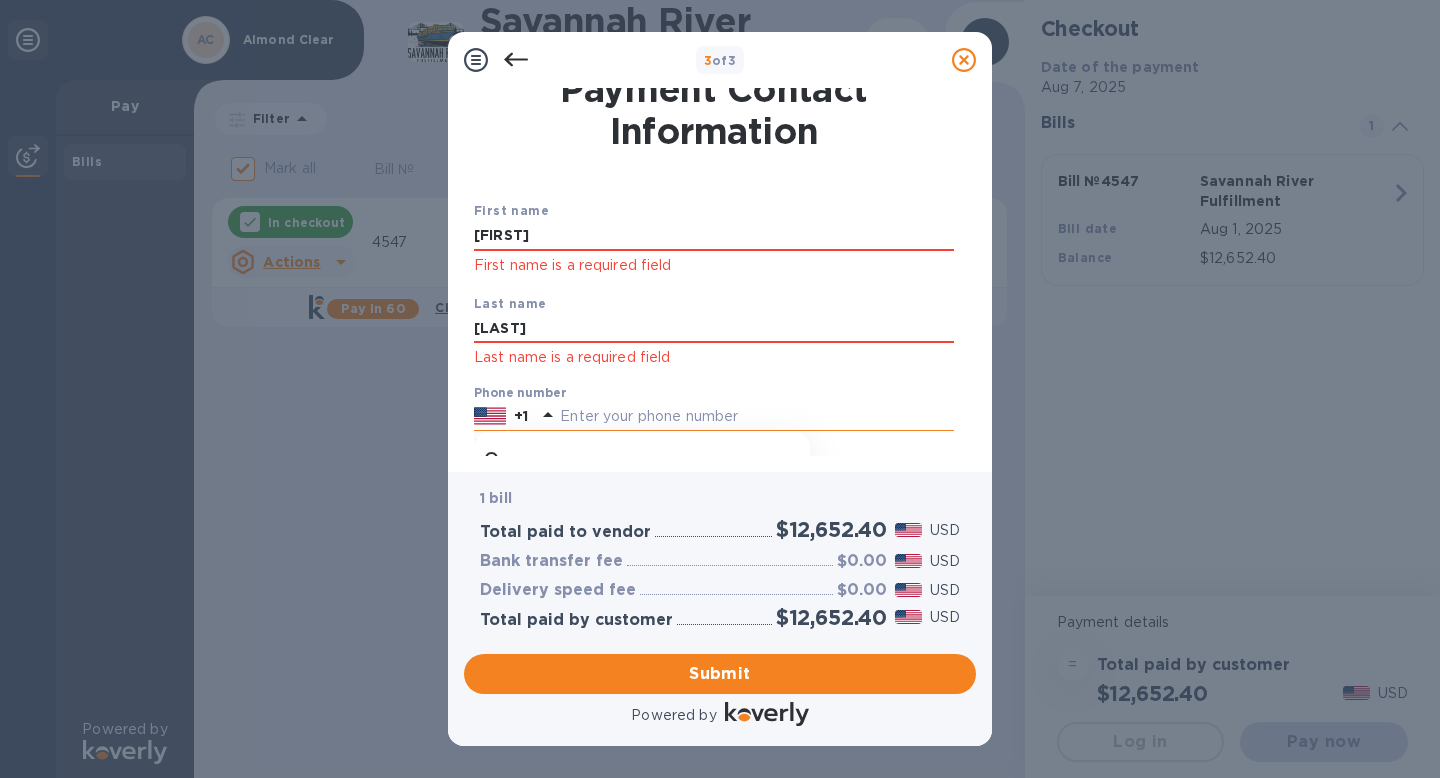 click at bounding box center [757, 417] 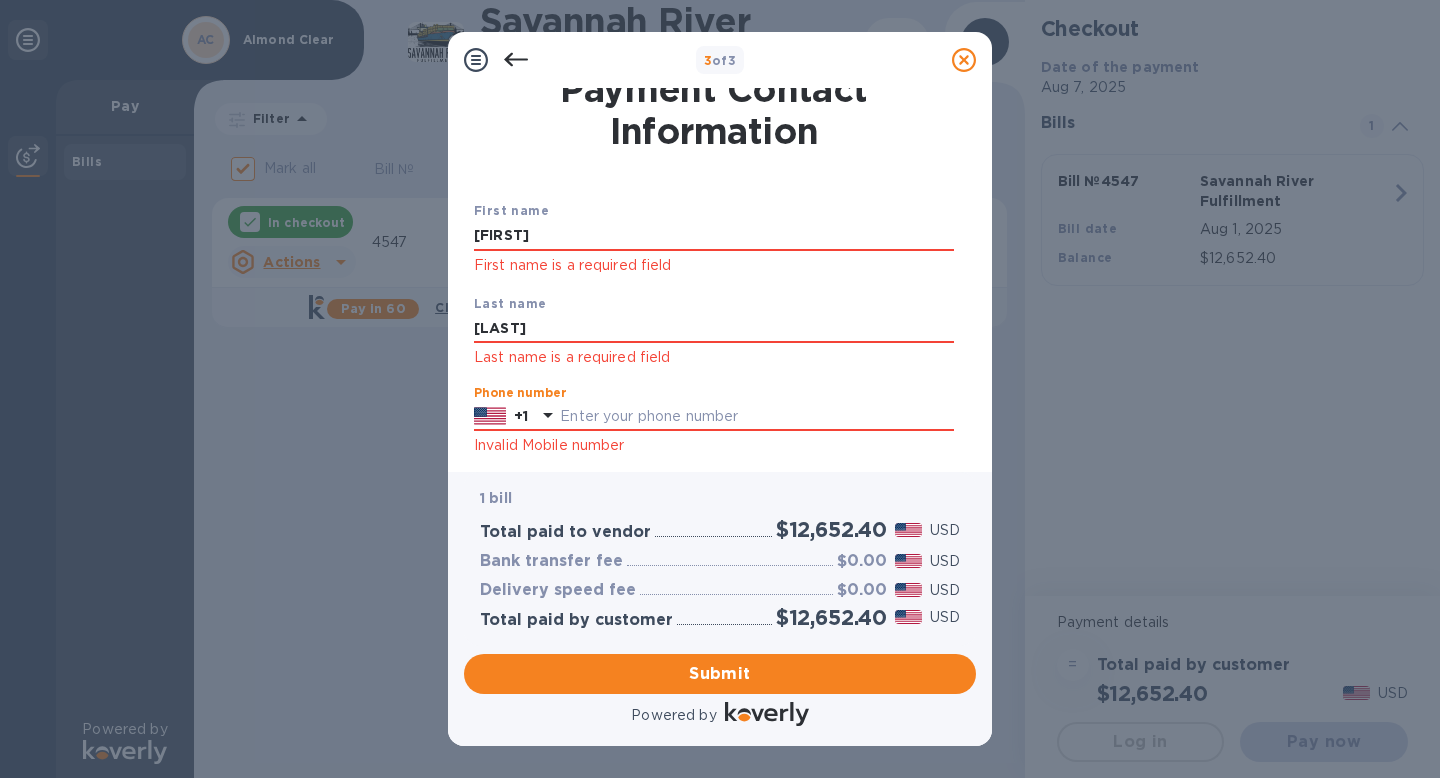 type on "[PHONE_NUMBER]" 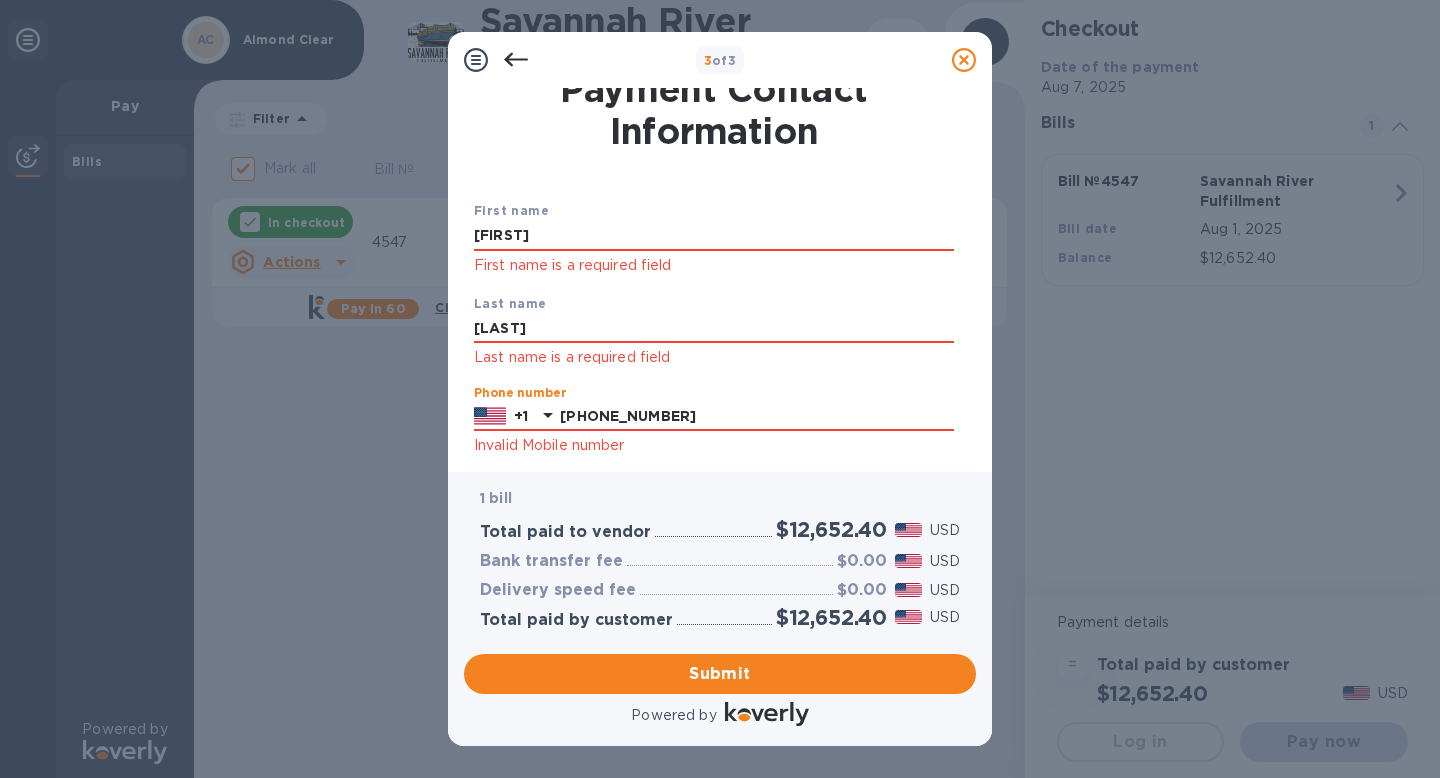 type on "[EMAIL]" 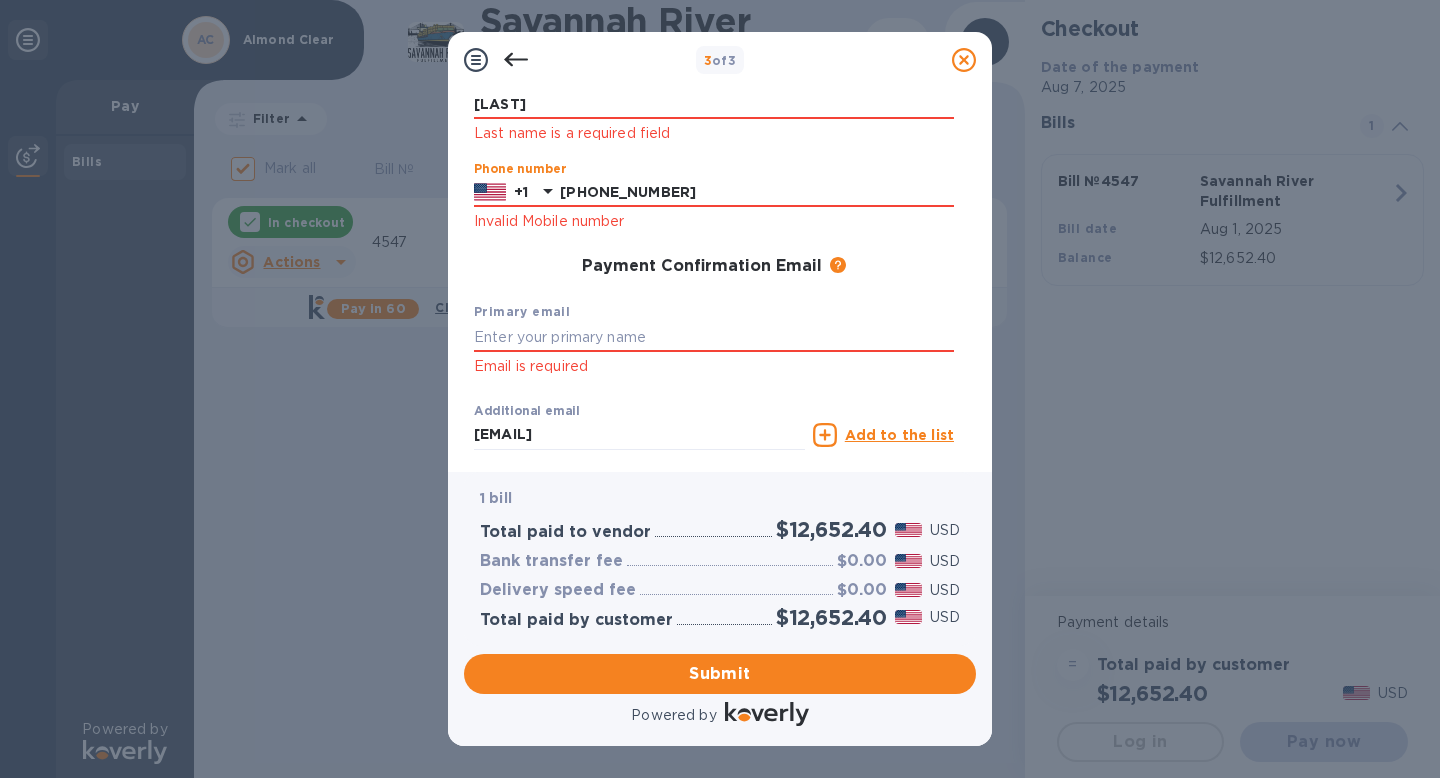 scroll, scrollTop: 270, scrollLeft: 0, axis: vertical 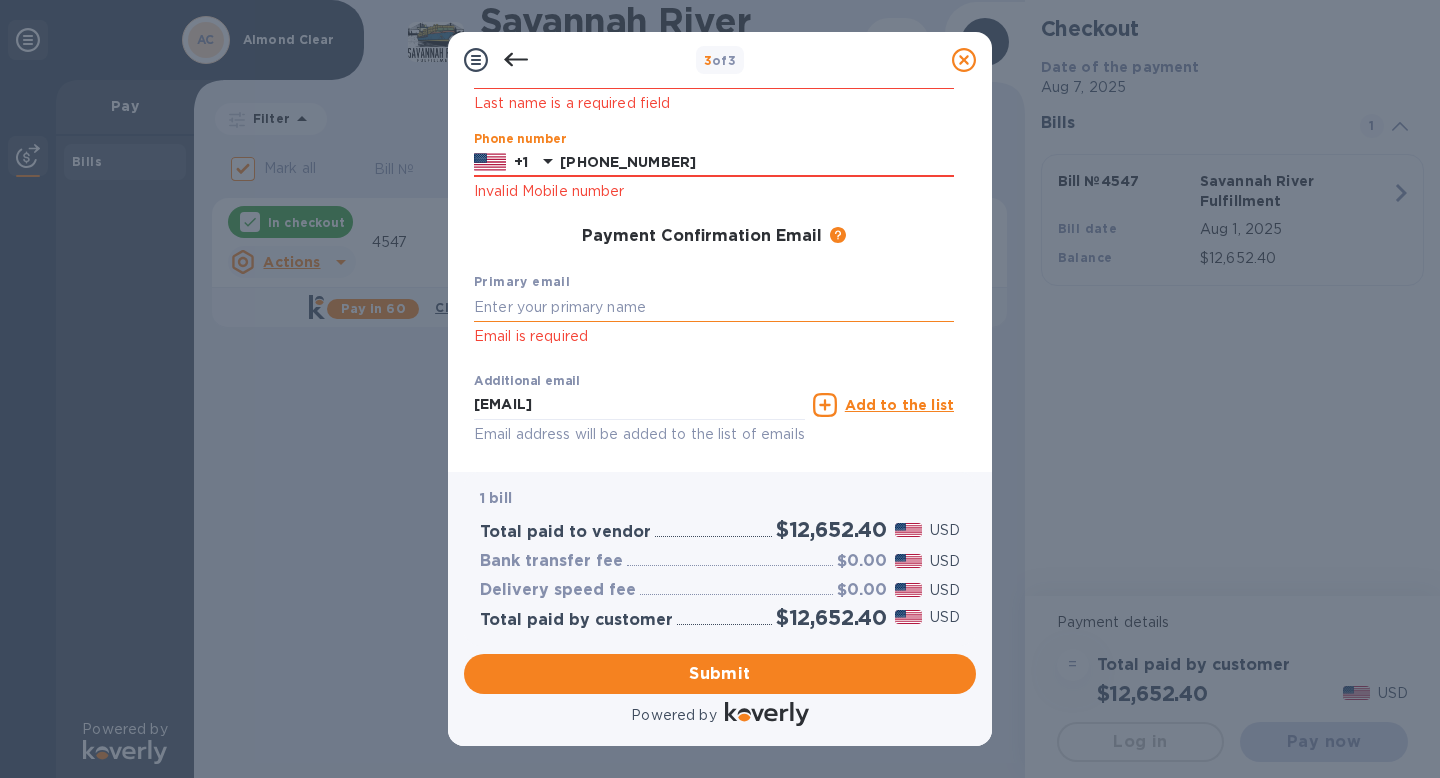 click at bounding box center (714, 307) 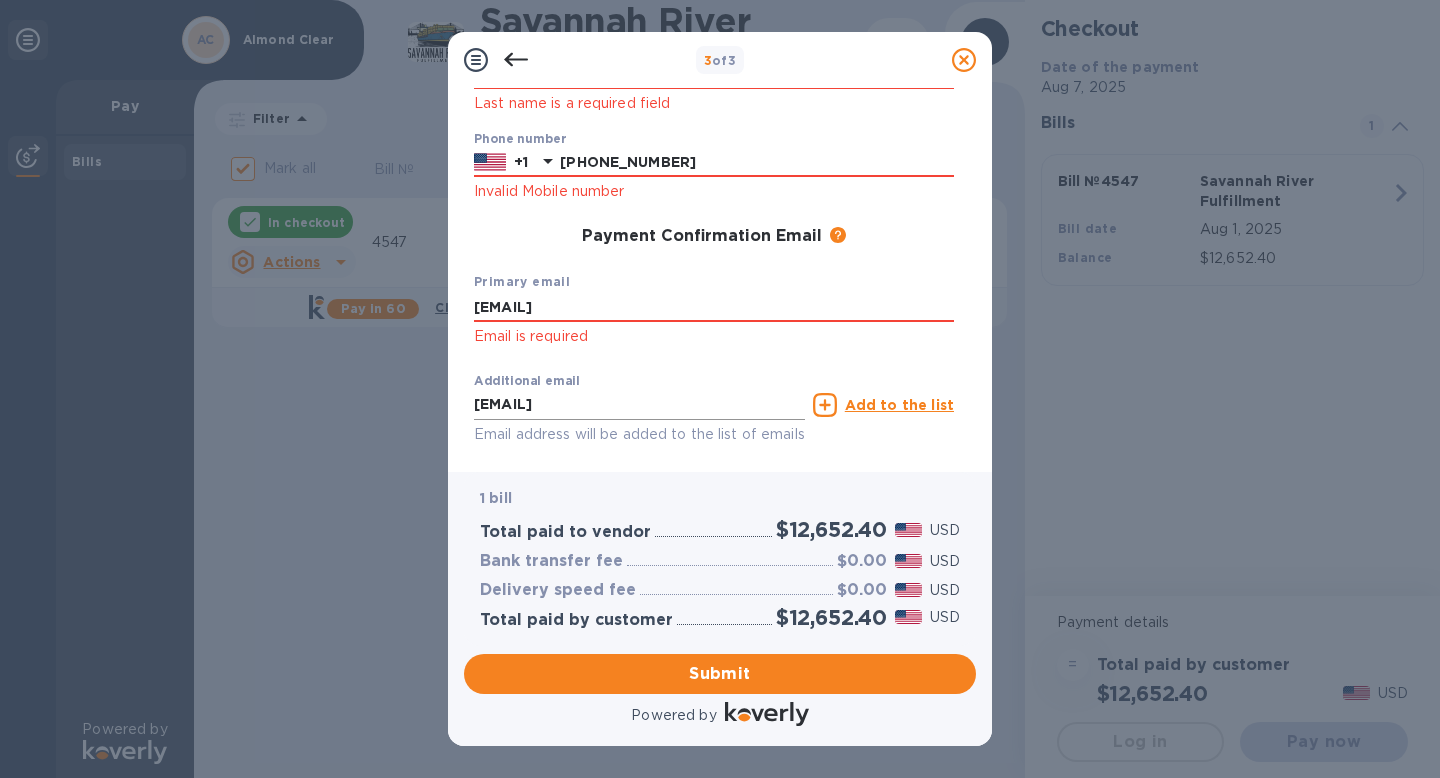 scroll, scrollTop: 274, scrollLeft: 0, axis: vertical 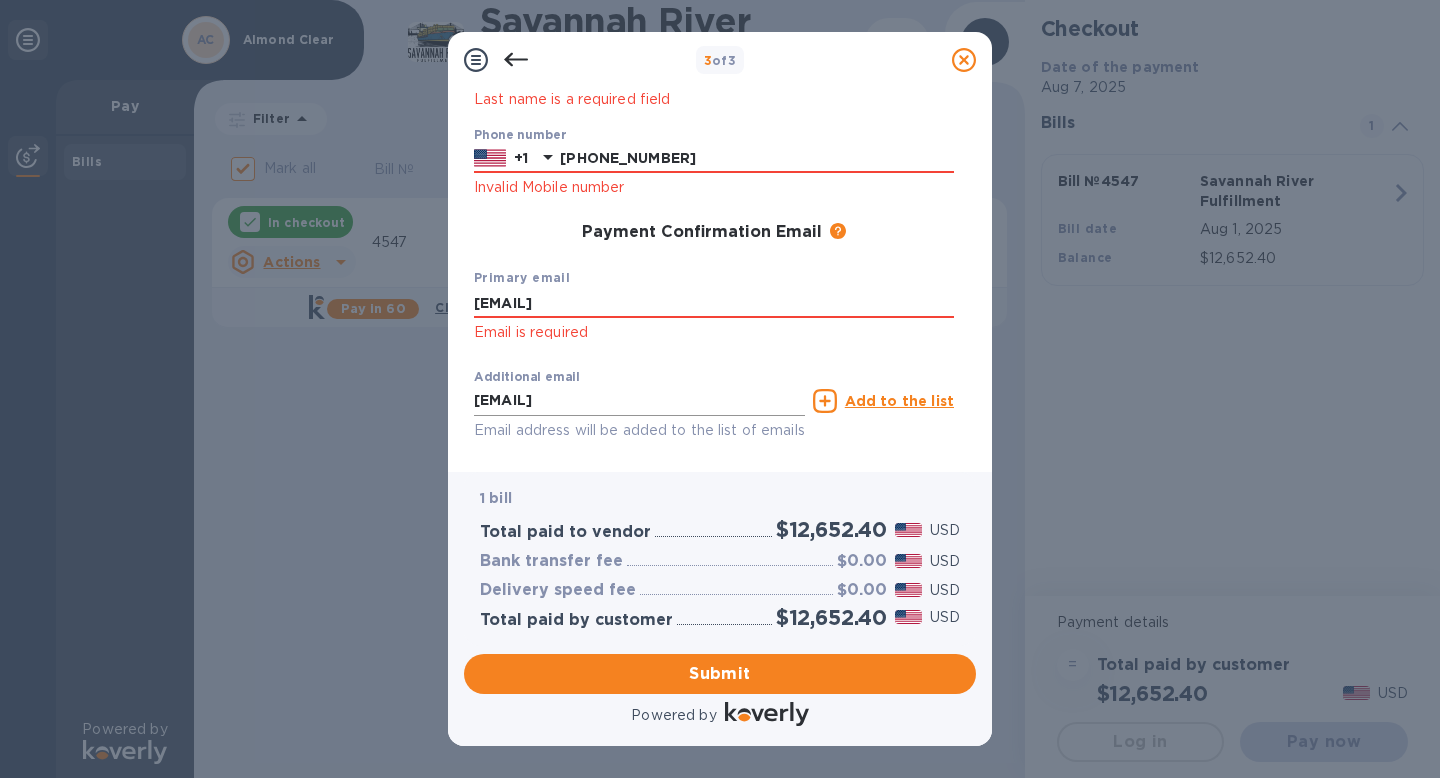 type on "[EMAIL]" 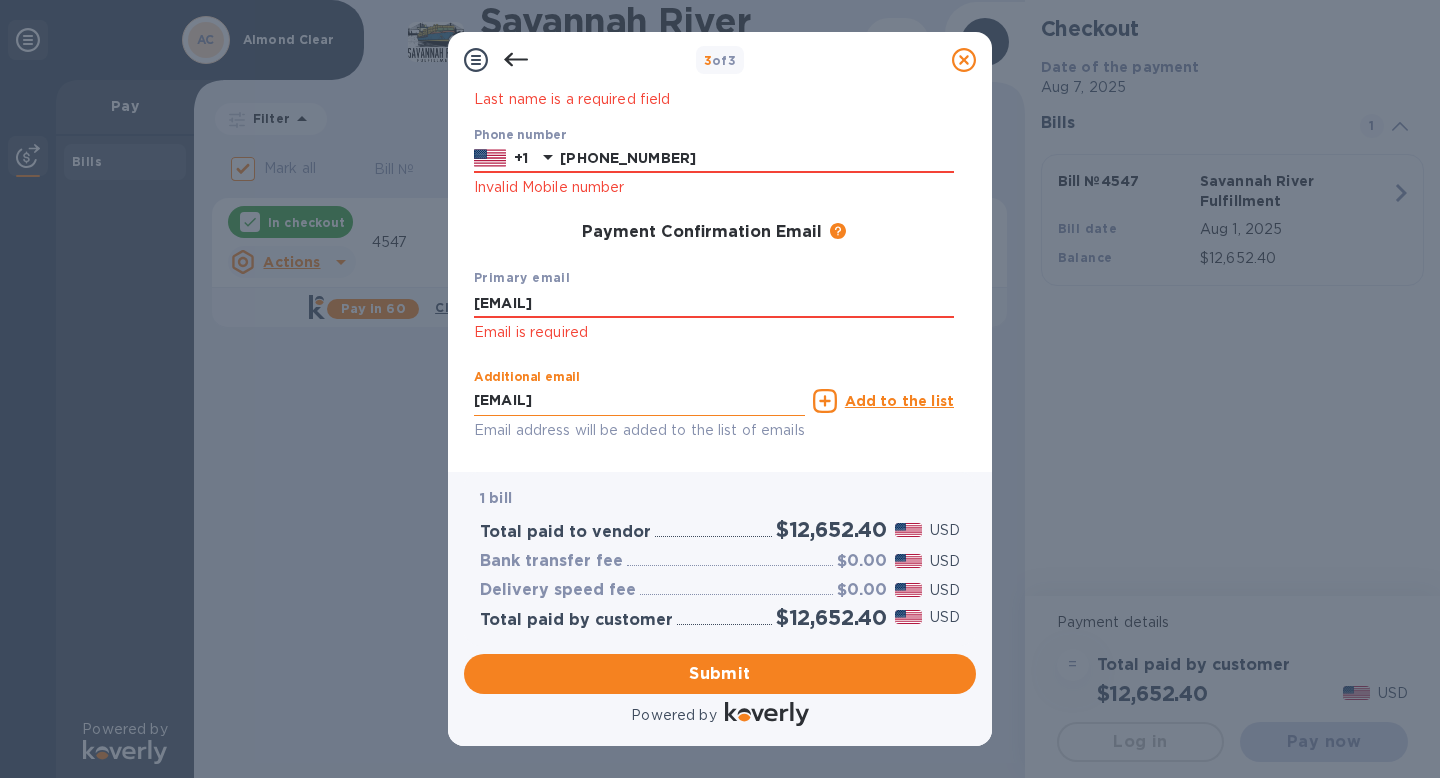 click on "[EMAIL]" at bounding box center [639, 401] 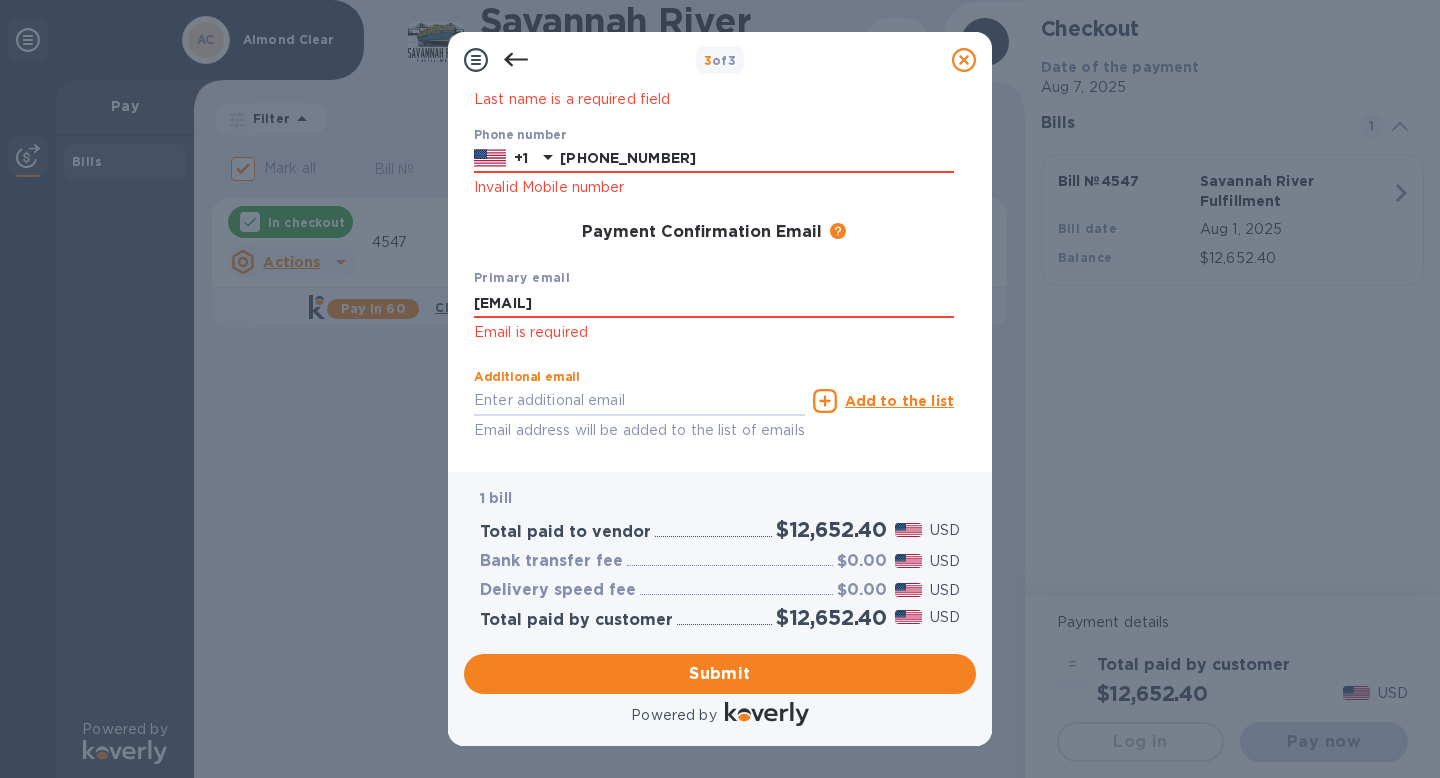 type 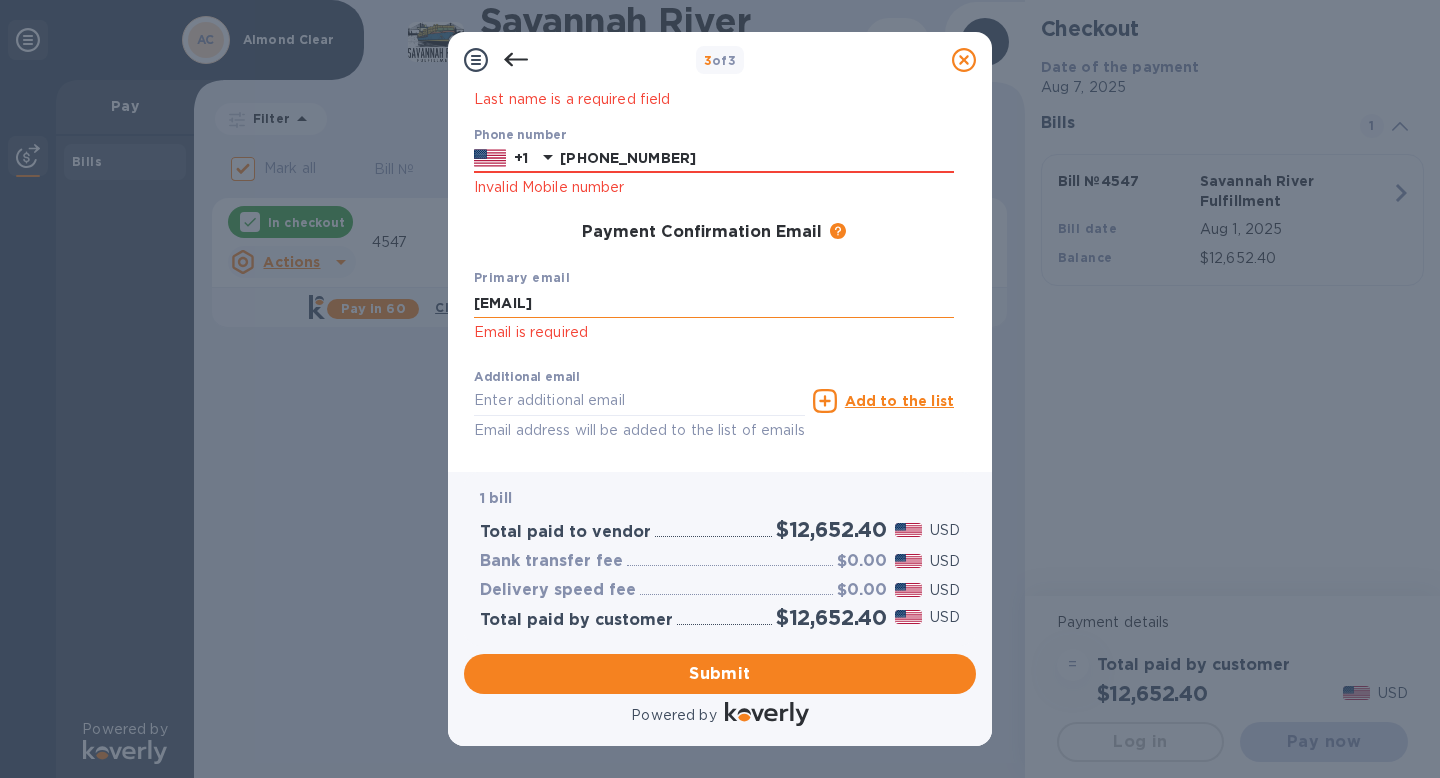 click on "[EMAIL]" at bounding box center [714, 303] 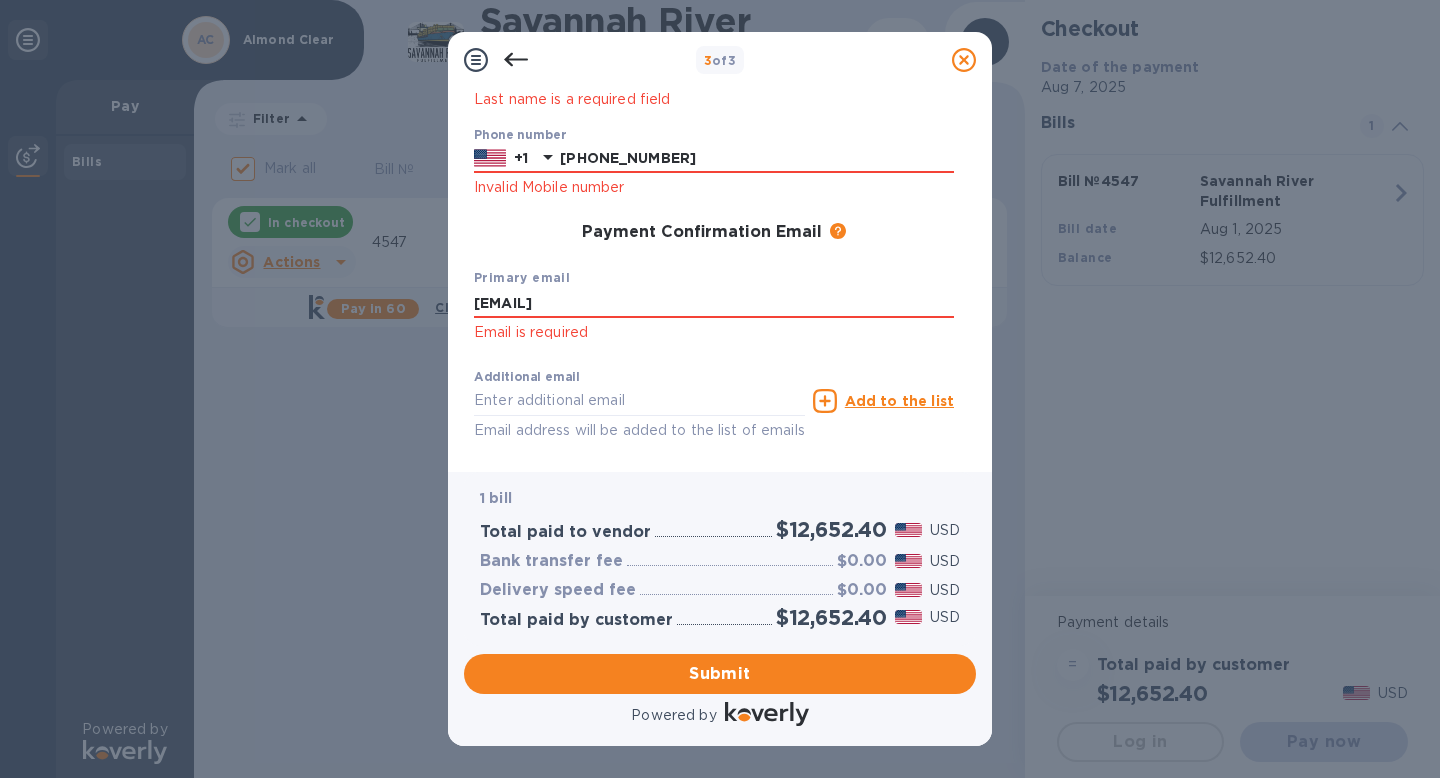 scroll, scrollTop: 304, scrollLeft: 0, axis: vertical 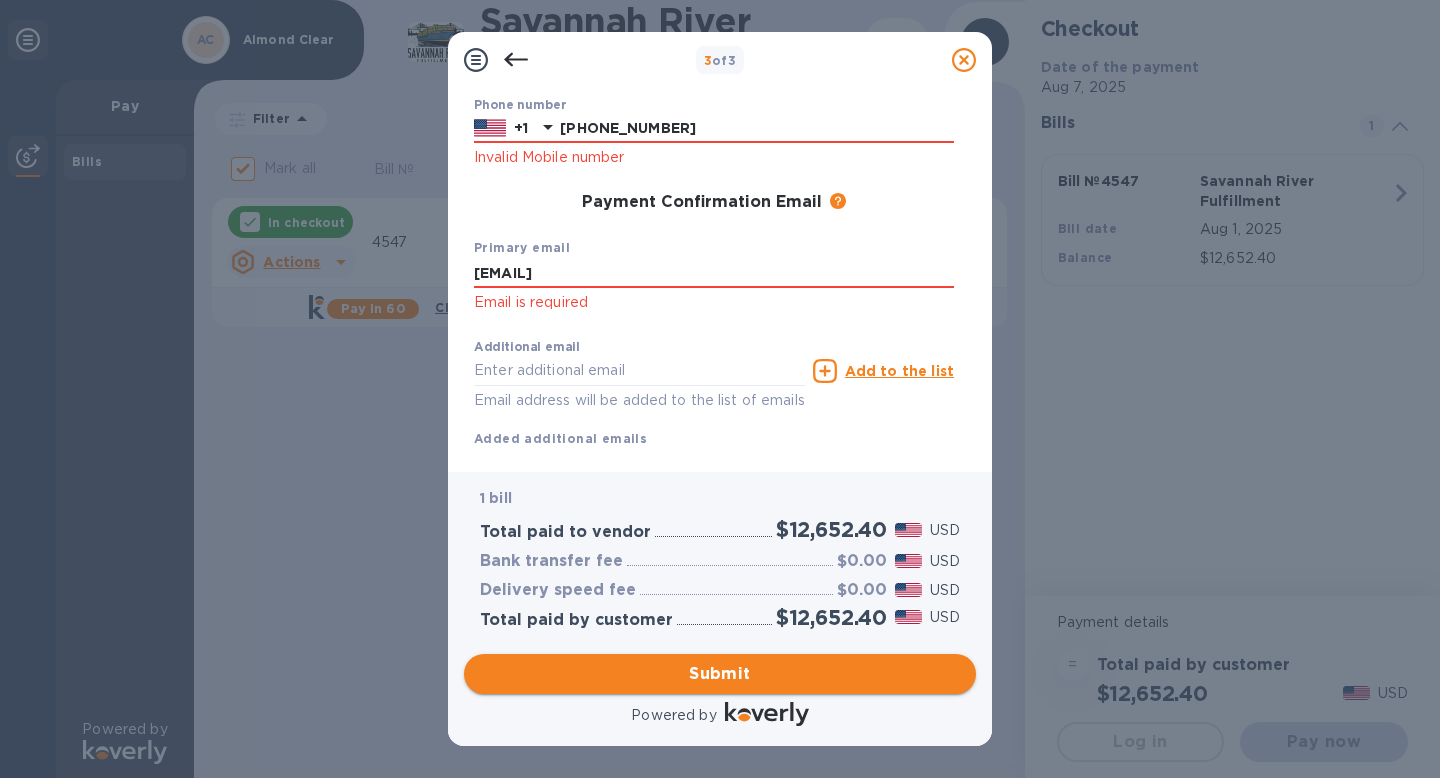 click on "Submit" at bounding box center [720, 674] 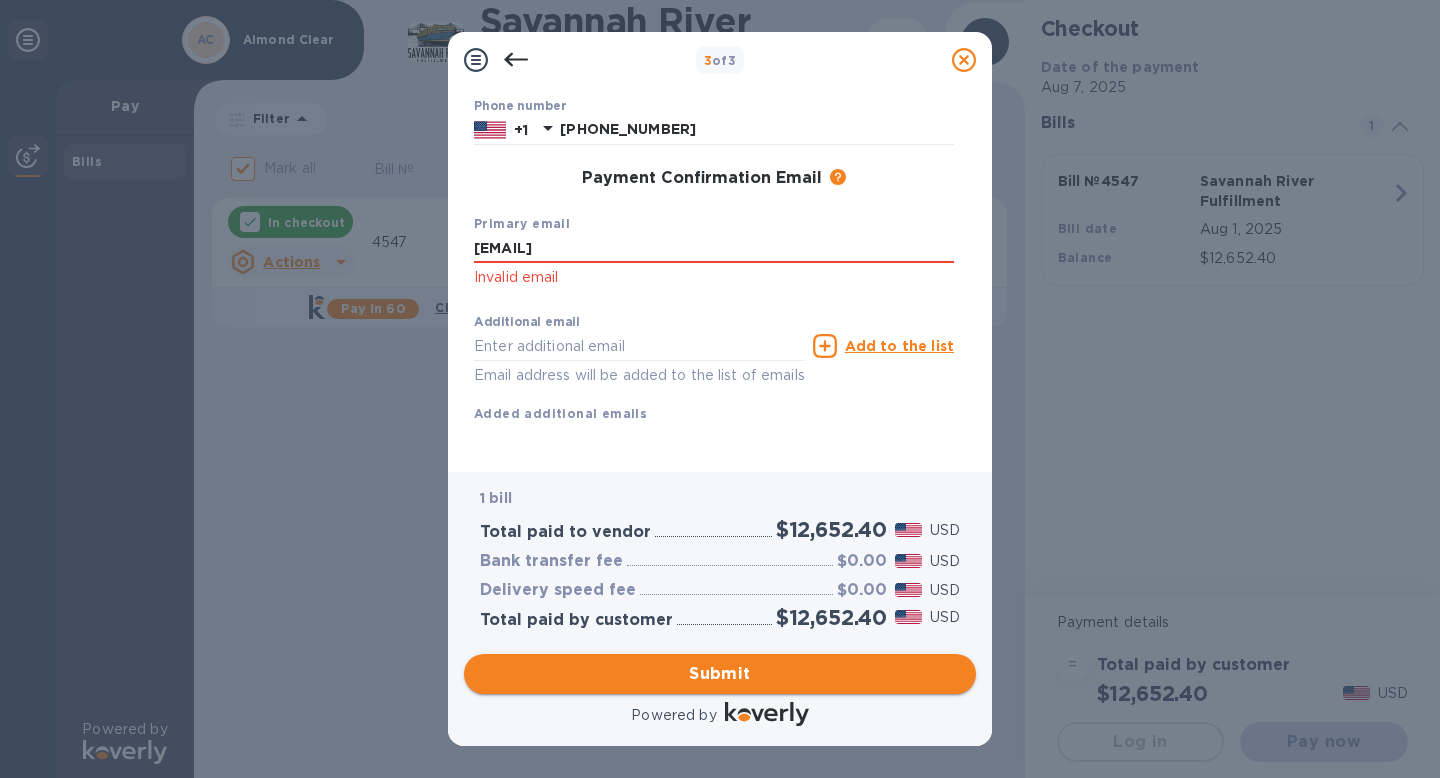 scroll, scrollTop: 275, scrollLeft: 0, axis: vertical 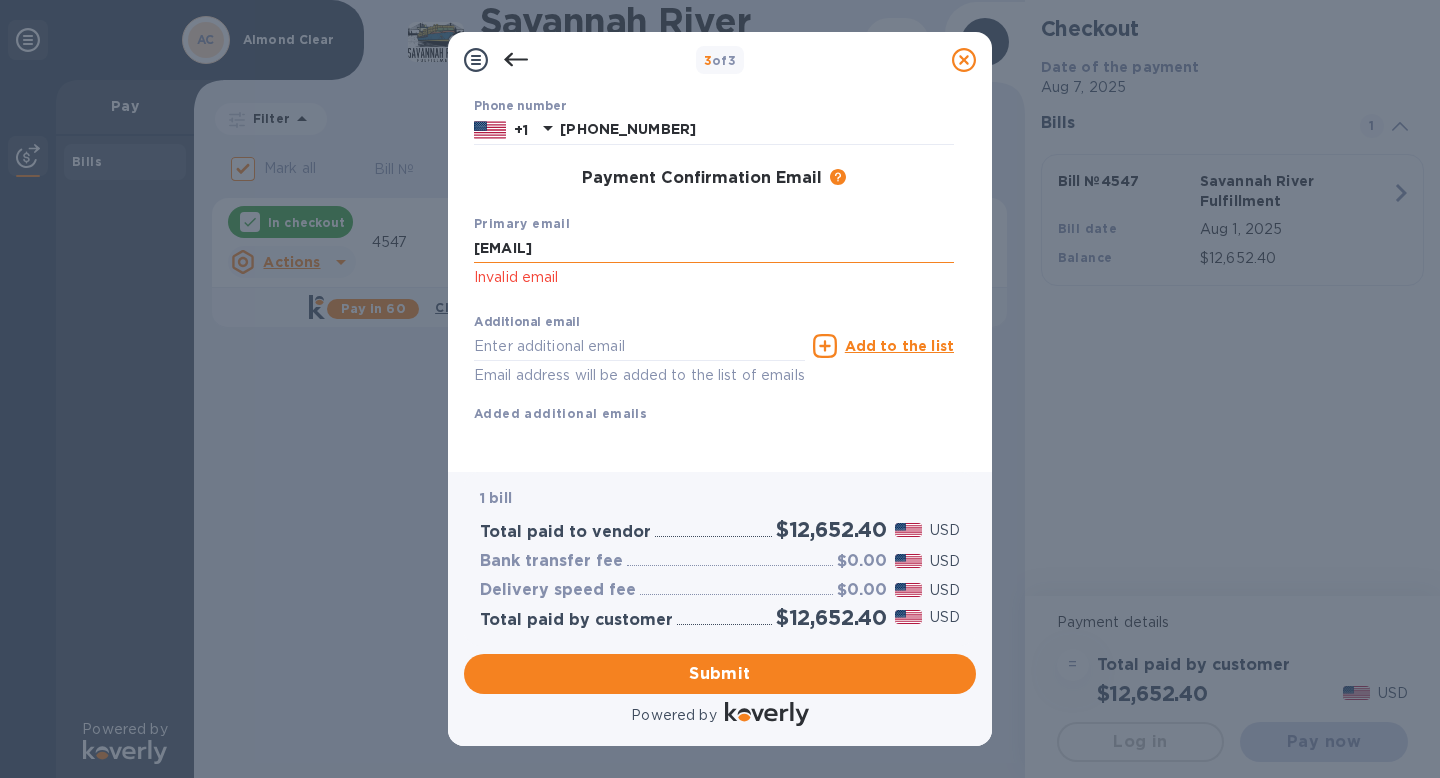 click on "[EMAIL]" at bounding box center (714, 249) 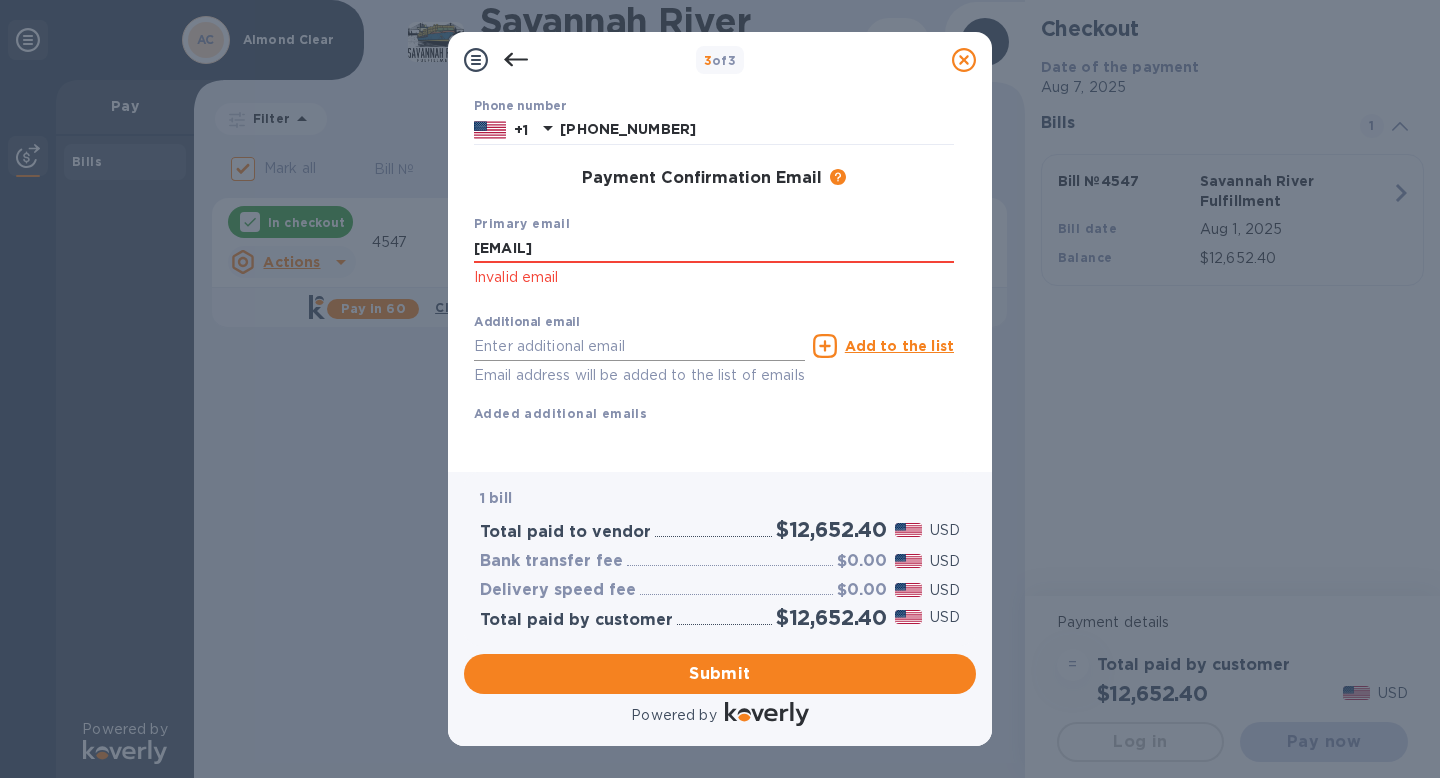 type on "[EMAIL]" 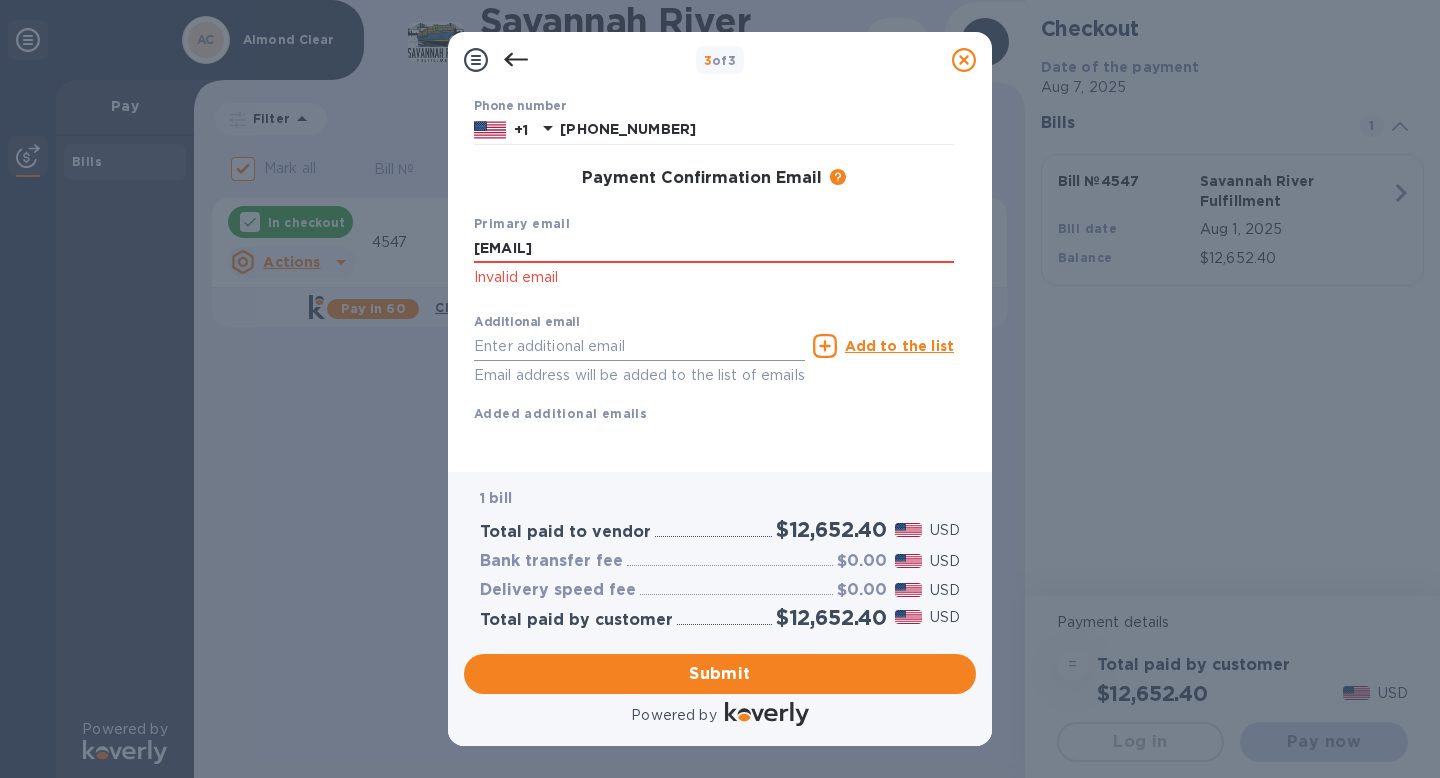 click at bounding box center [639, 346] 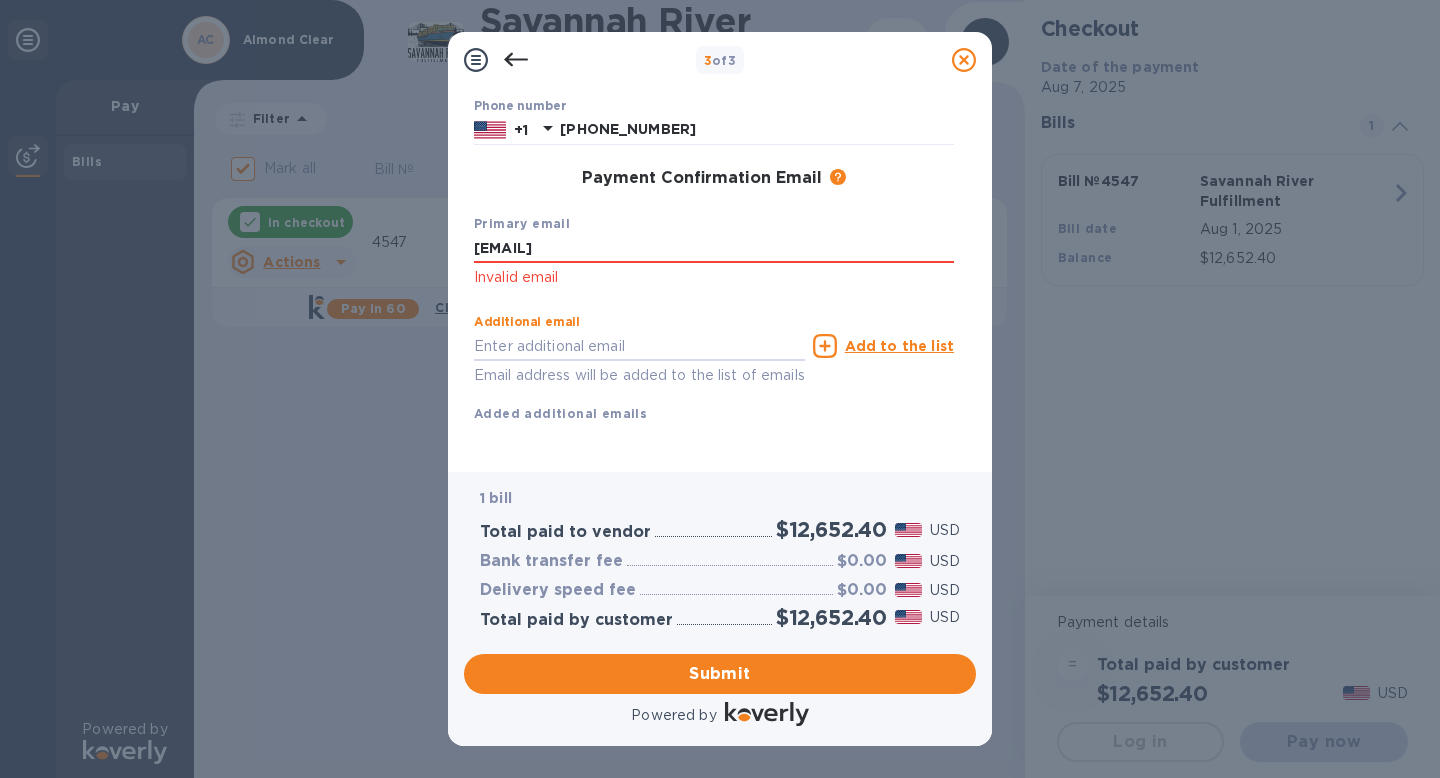 click on "Additional email Email address will be added to the list of emails" at bounding box center (639, 351) 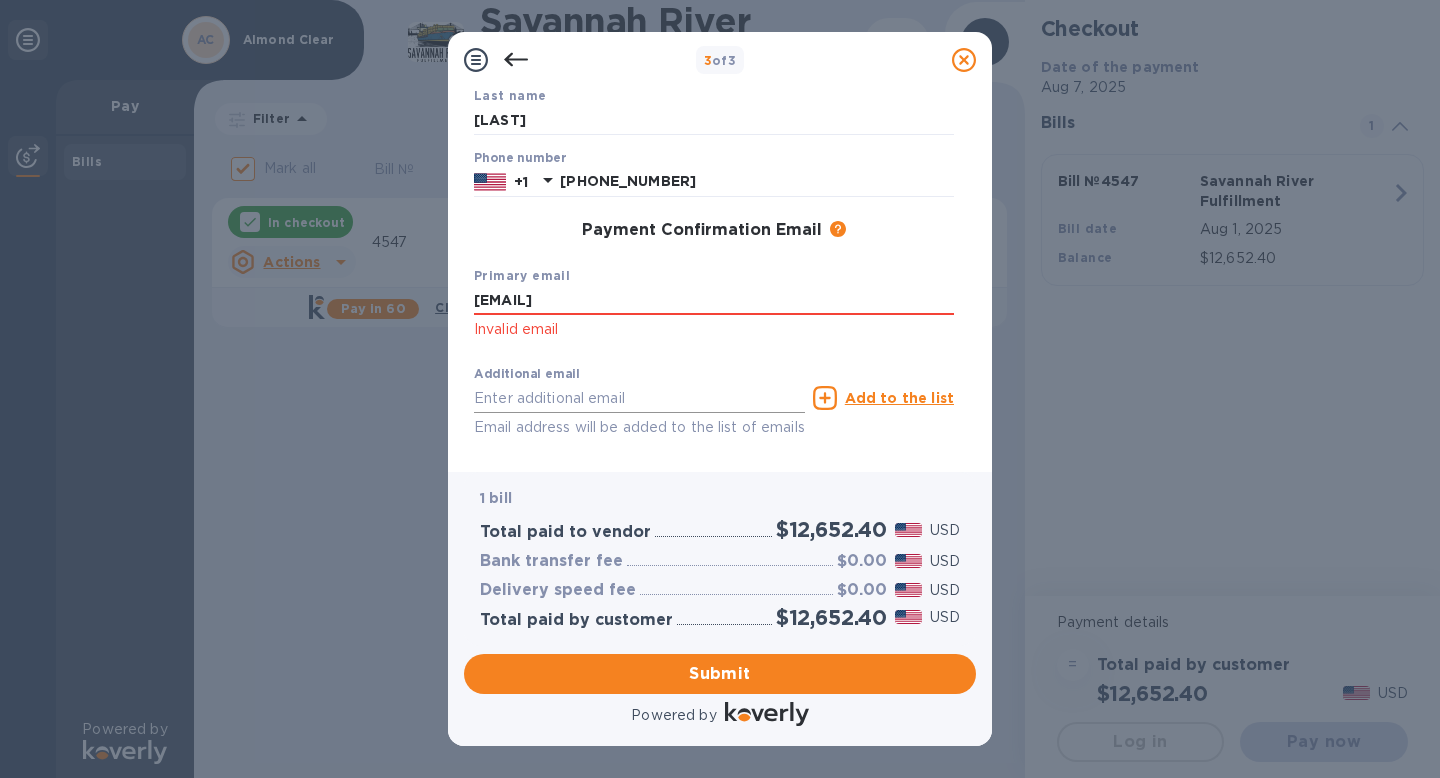 scroll, scrollTop: 265, scrollLeft: 0, axis: vertical 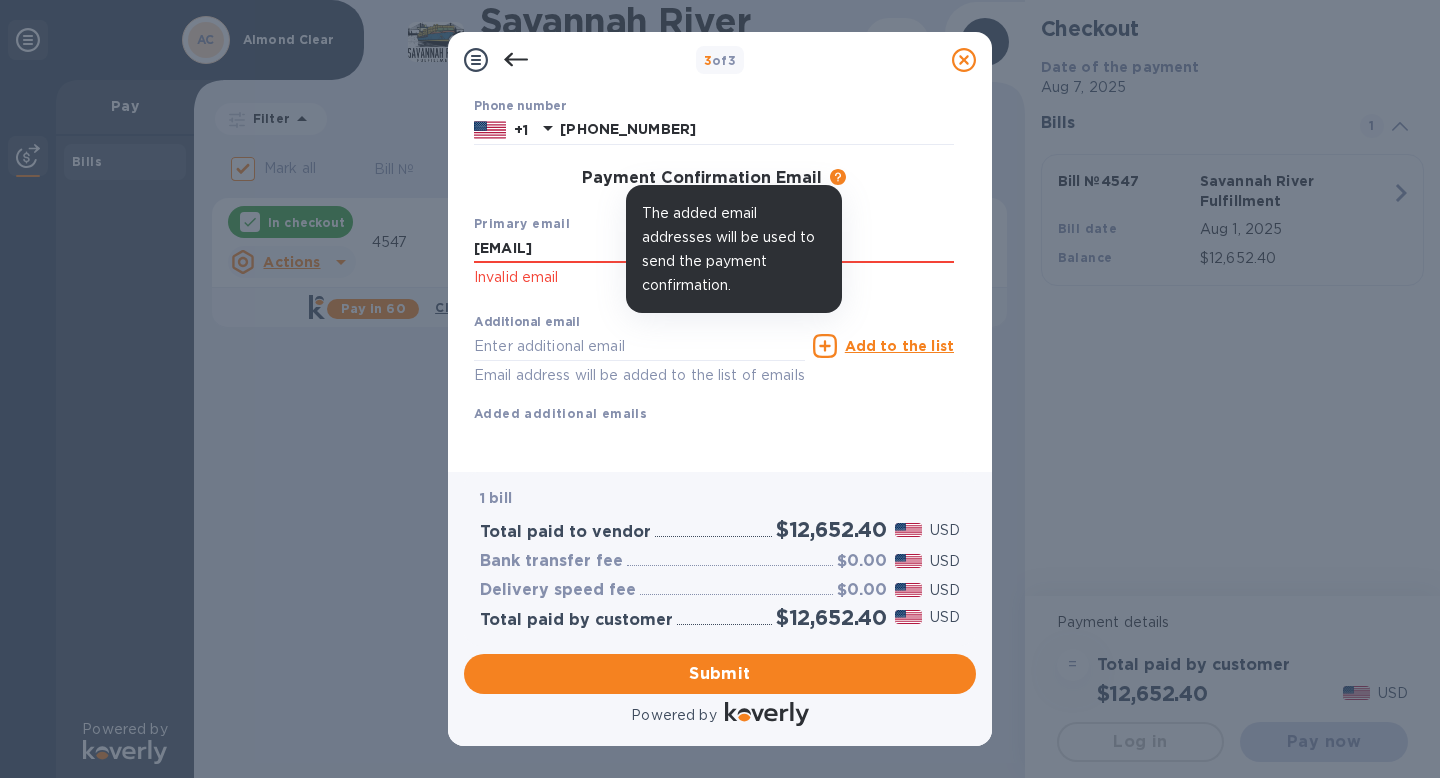 click 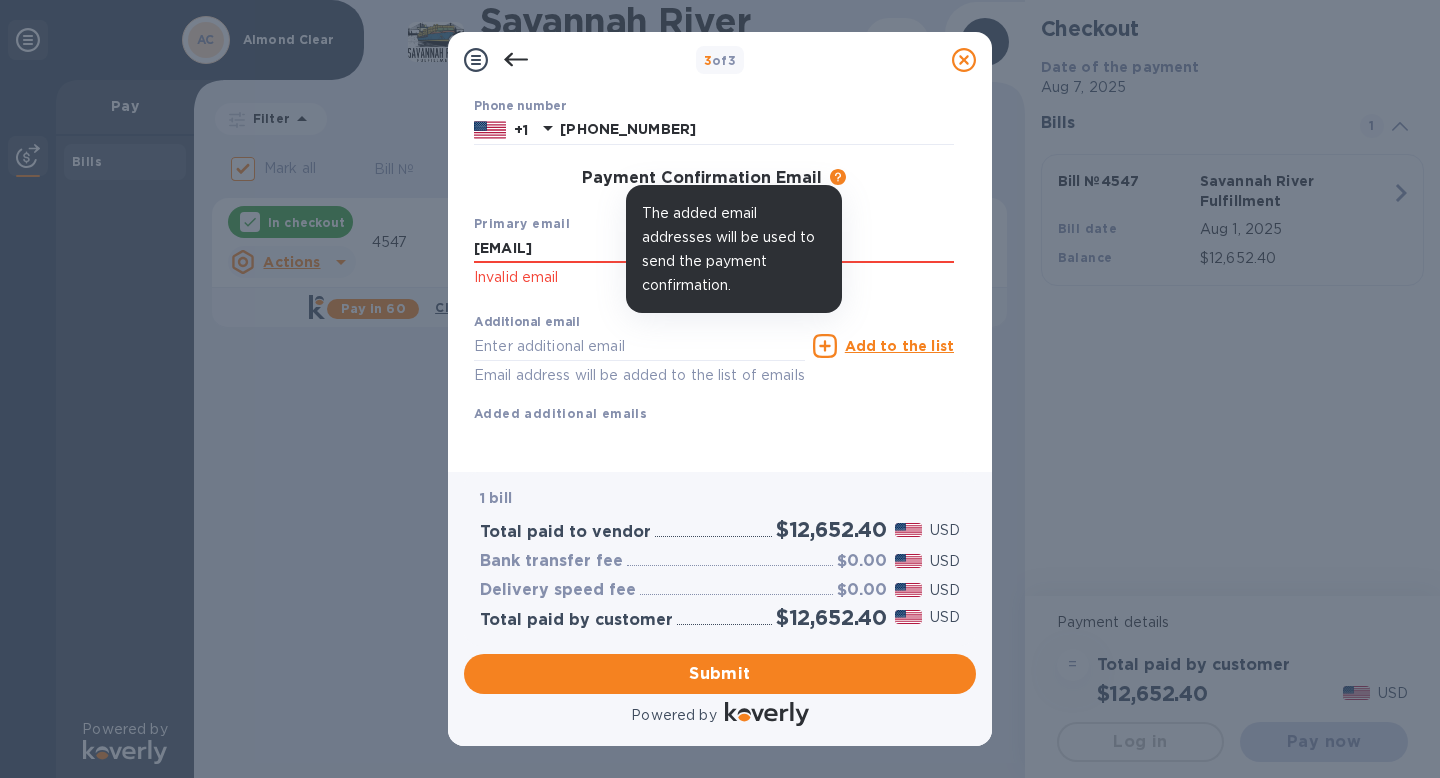 click 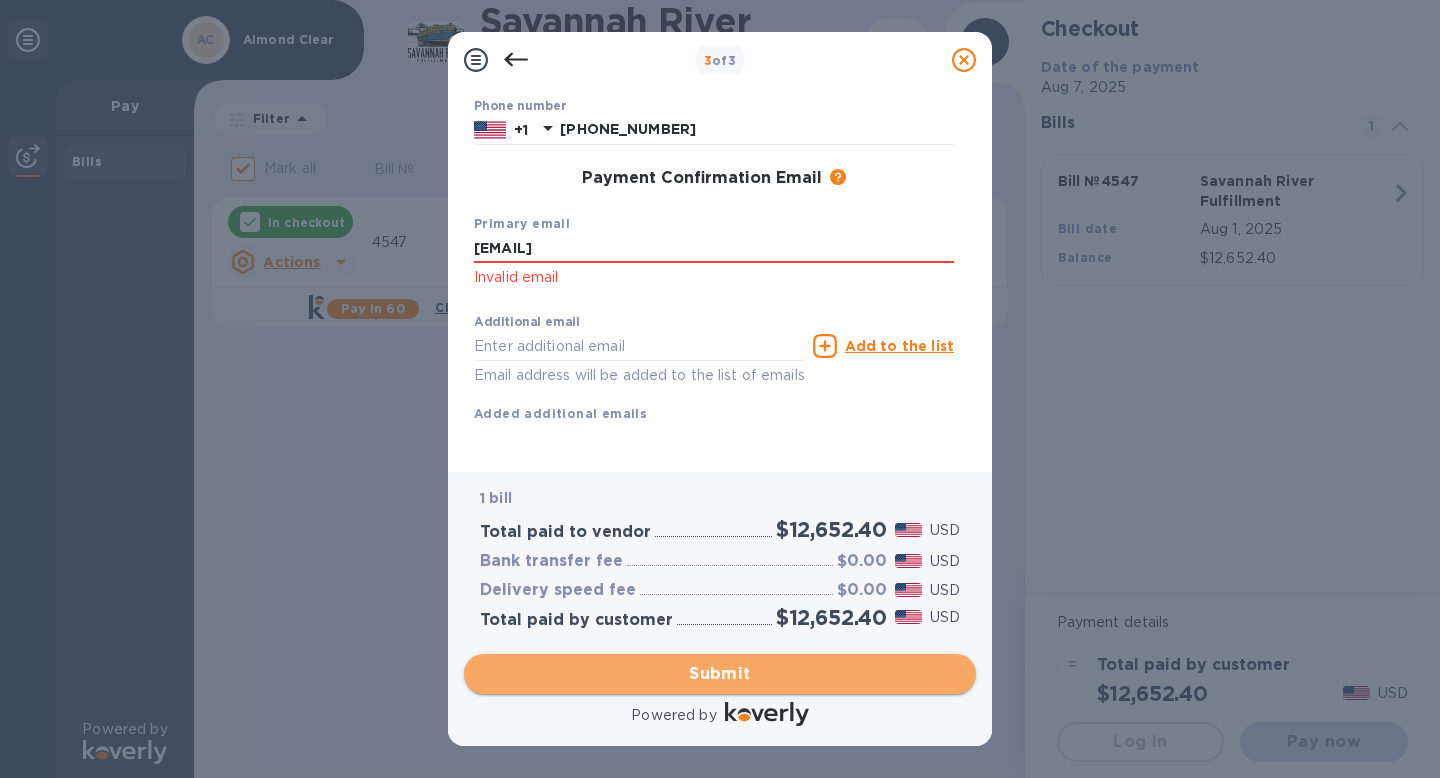 click on "Submit" at bounding box center (720, 674) 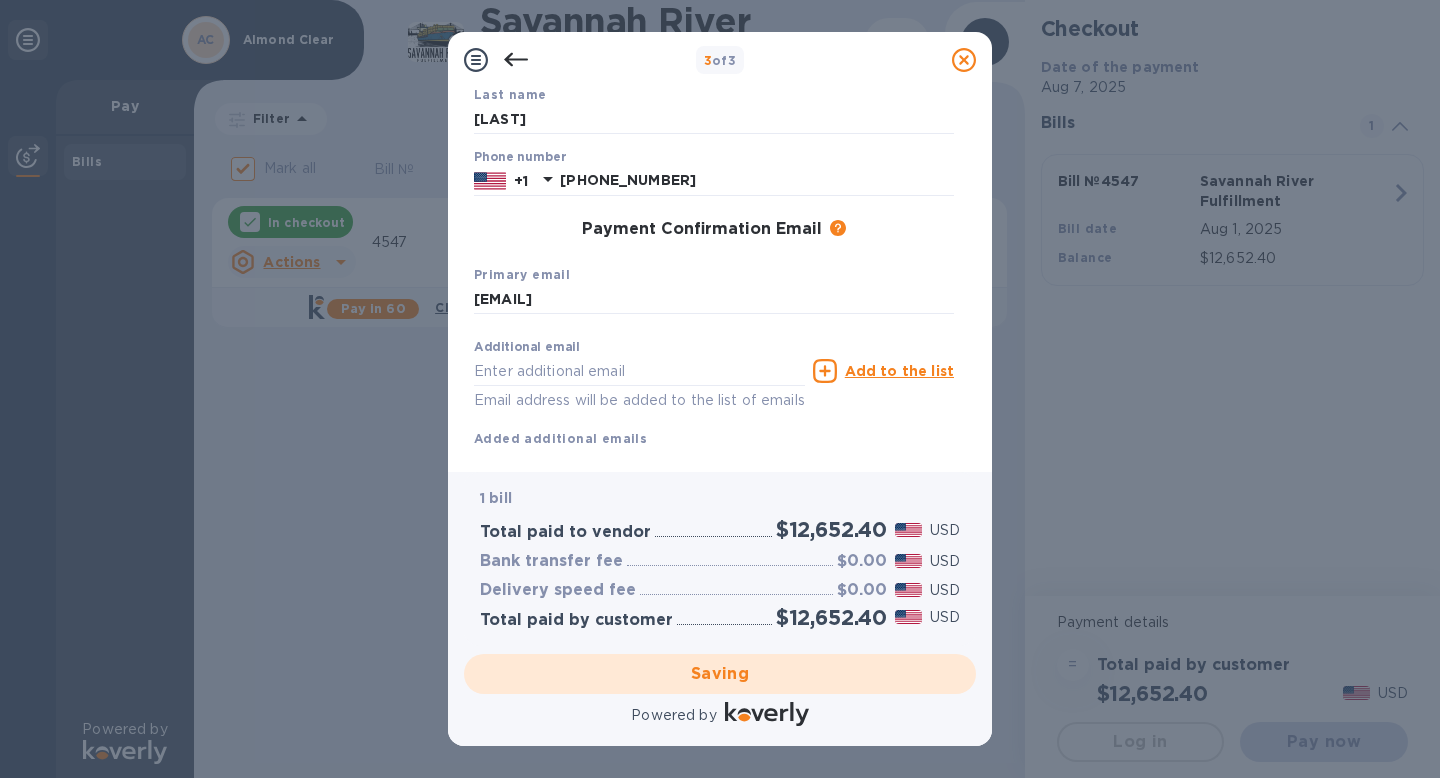 scroll, scrollTop: 0, scrollLeft: 0, axis: both 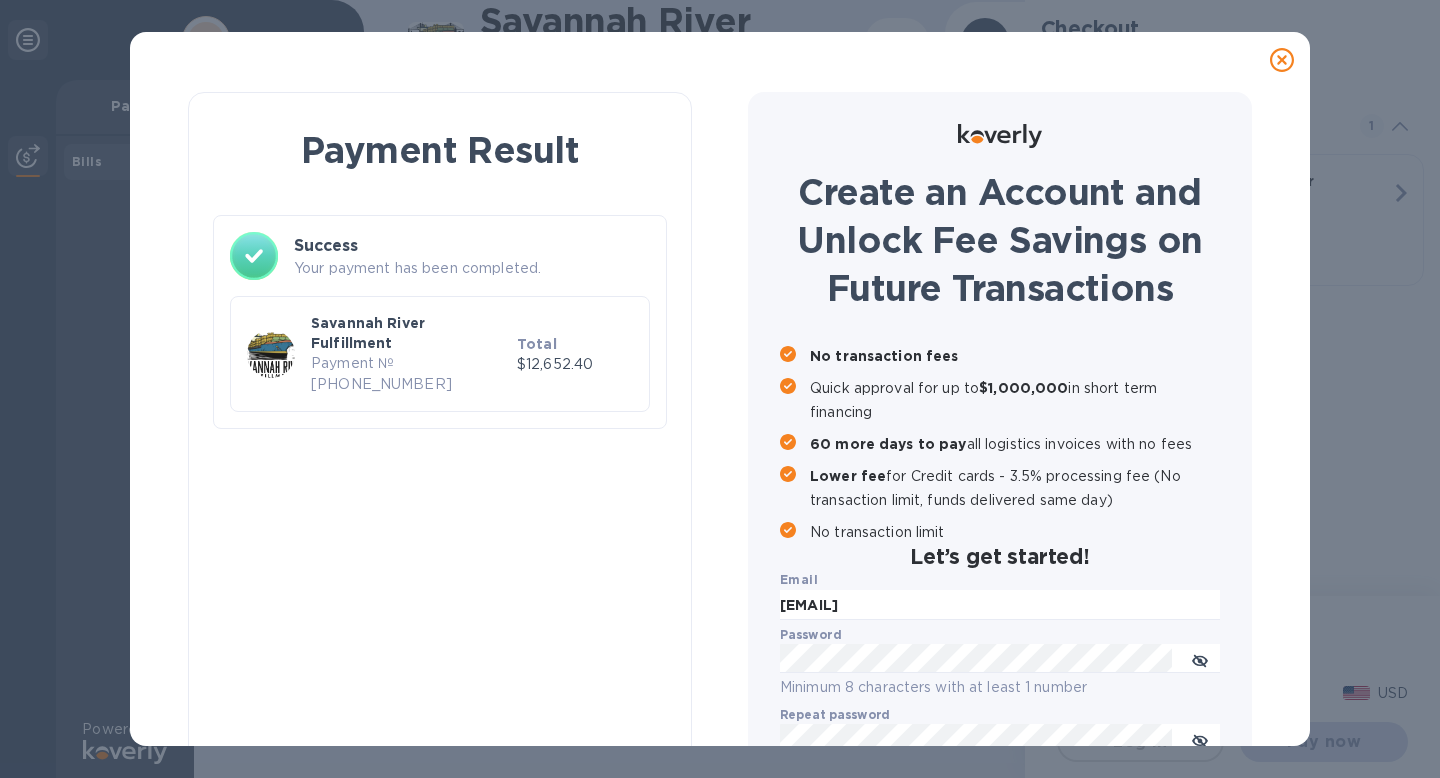 checkbox on "false" 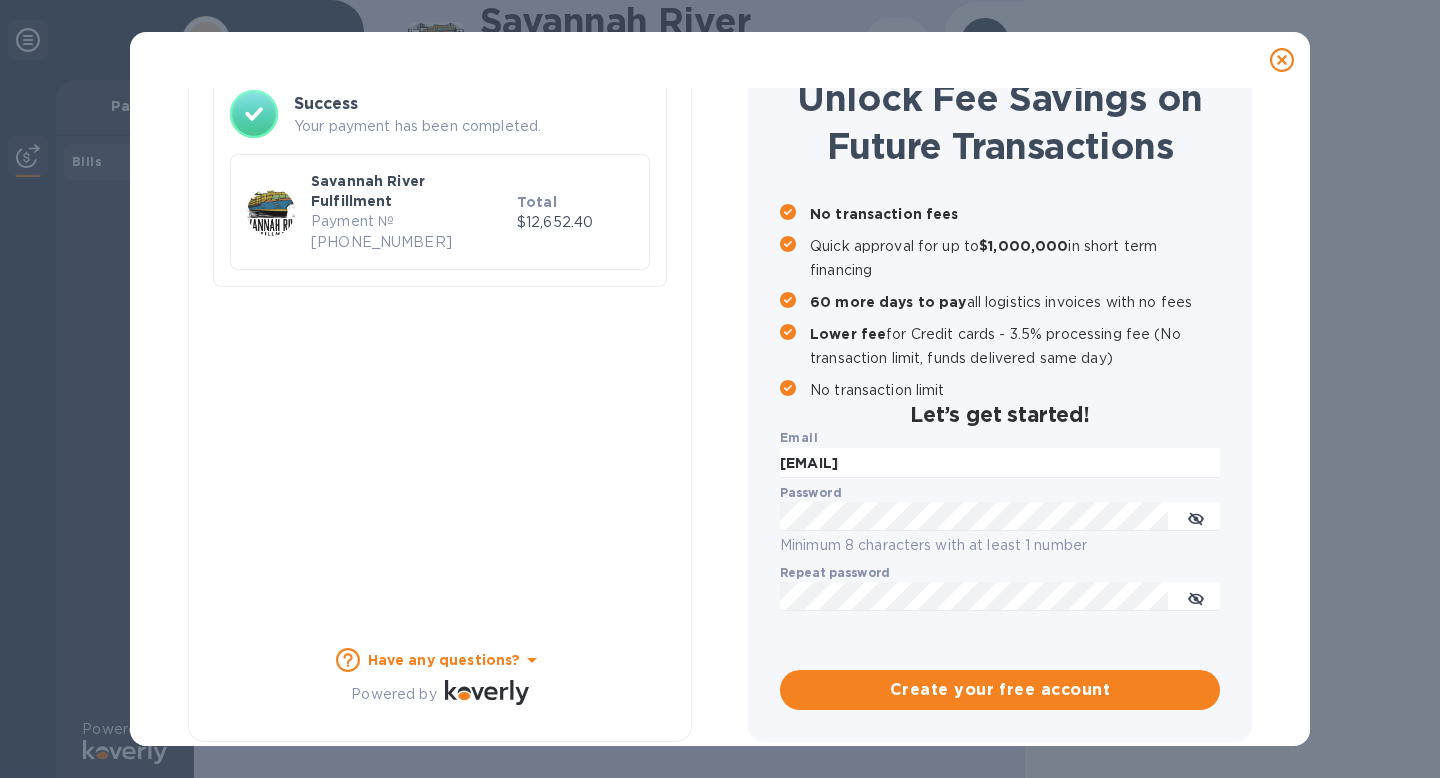 scroll, scrollTop: 0, scrollLeft: 0, axis: both 